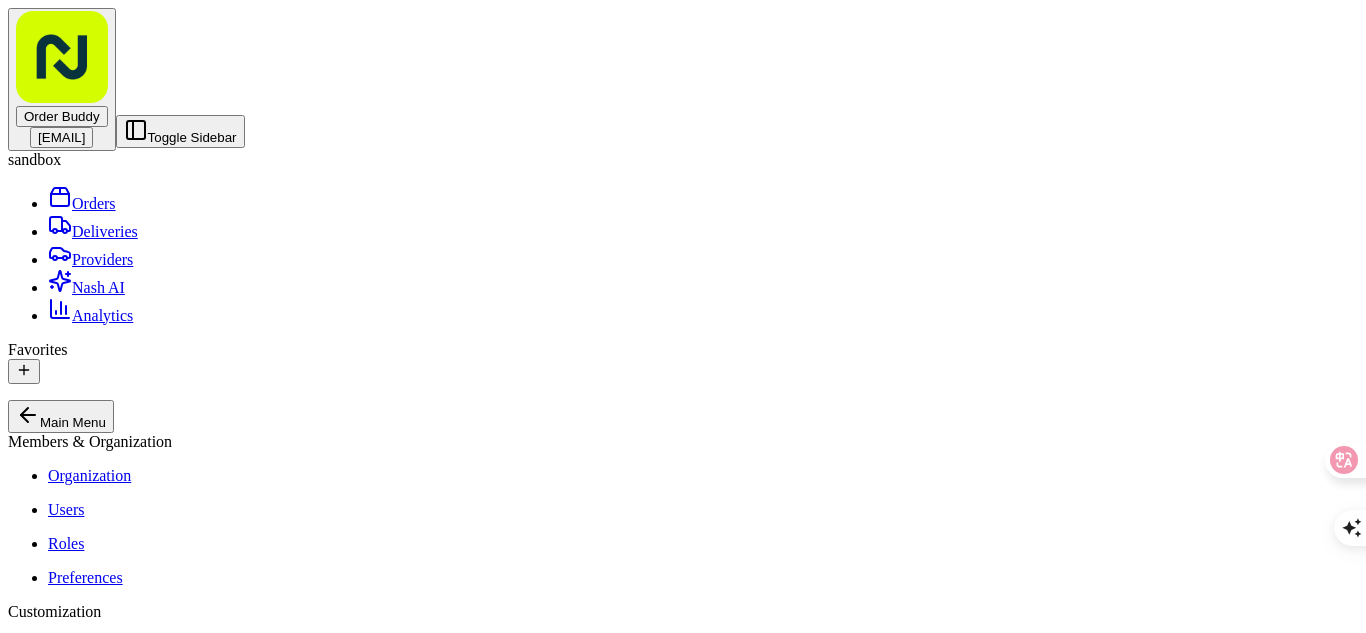scroll, scrollTop: 0, scrollLeft: 0, axis: both 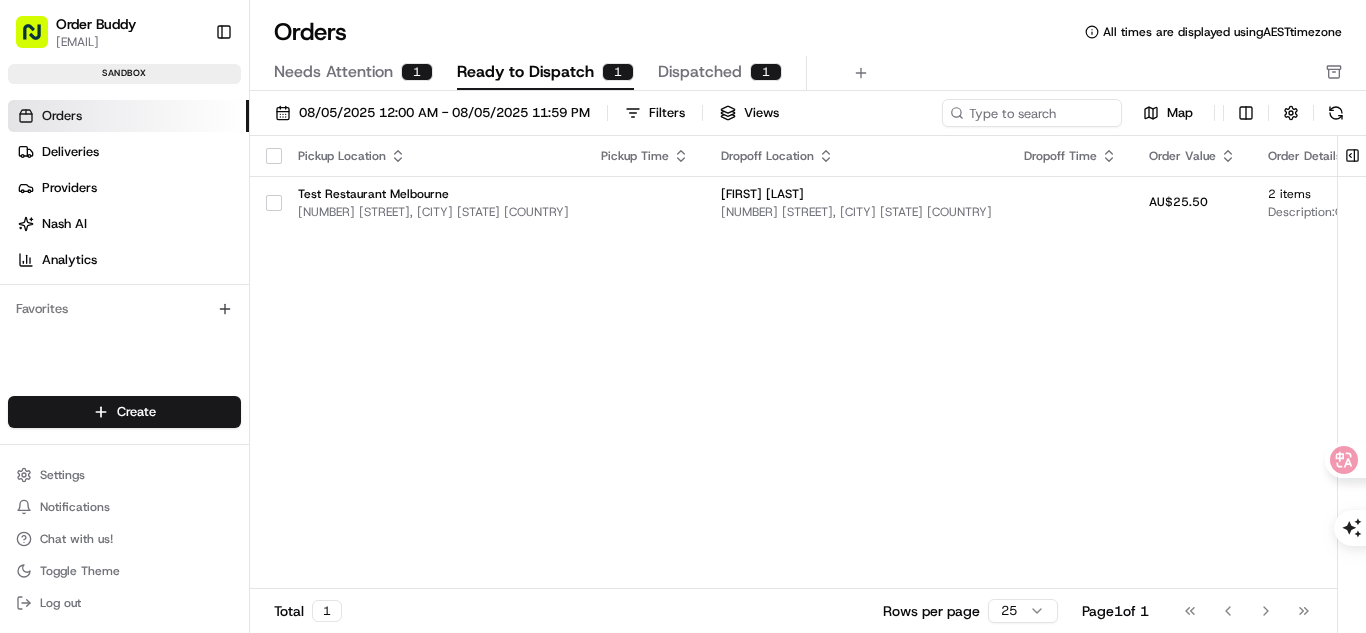 click on "Needs Attention 1" at bounding box center (353, 73) 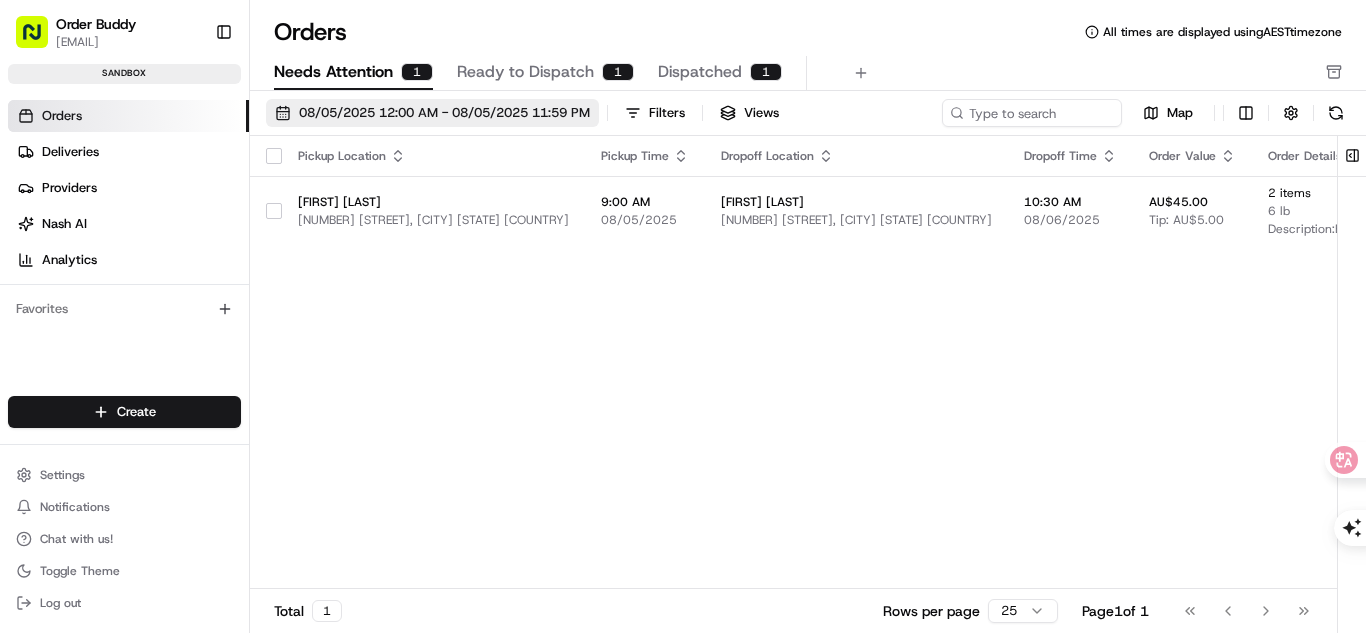 click on "08/05/2025 12:00 AM - 08/05/2025 11:59 PM" at bounding box center [444, 113] 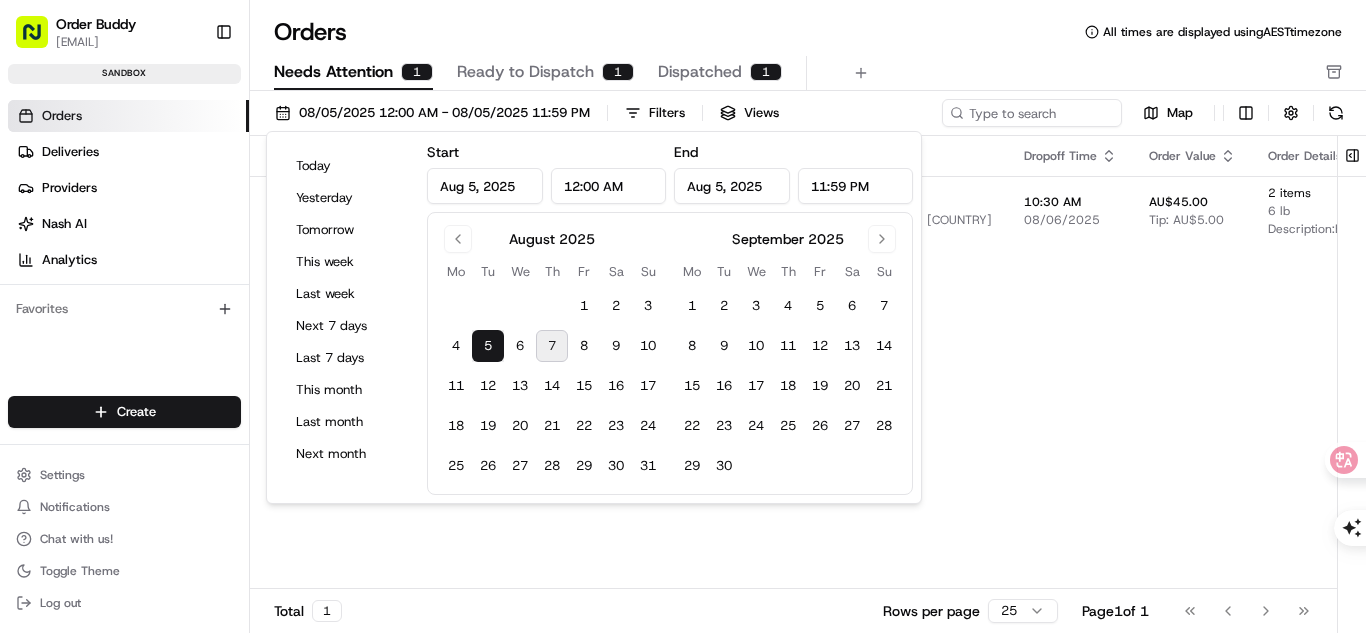 click on "7" at bounding box center (552, 346) 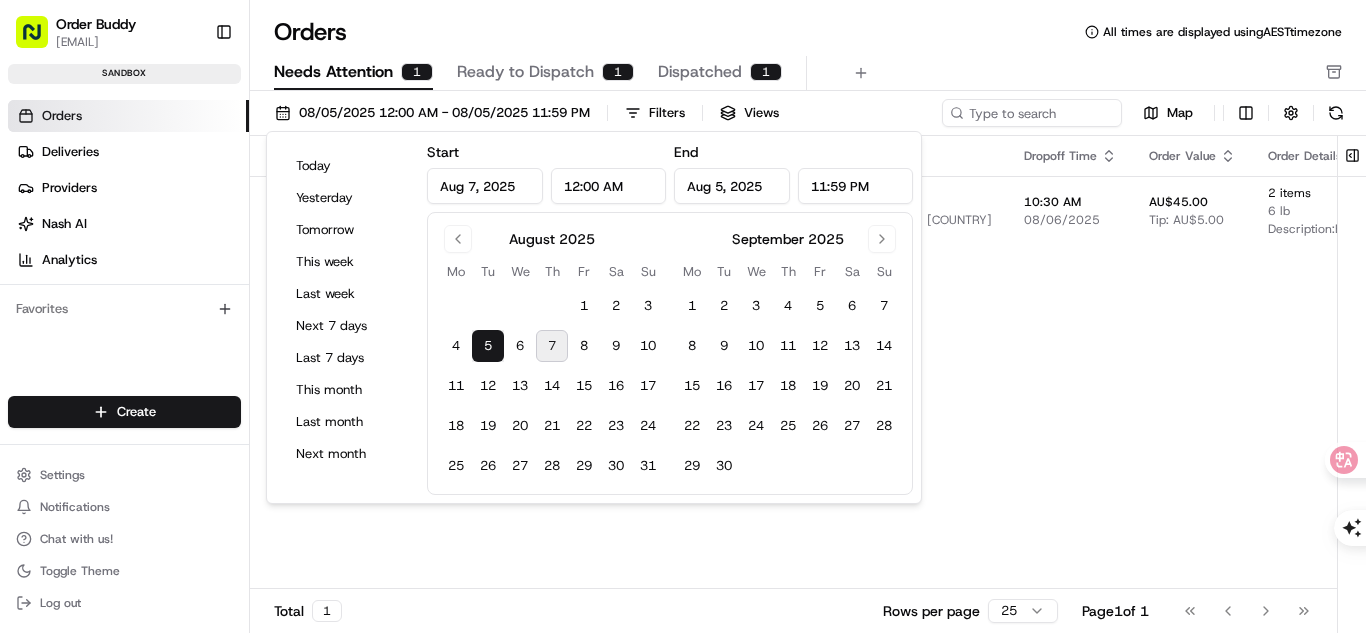 type on "Aug 7, 2025" 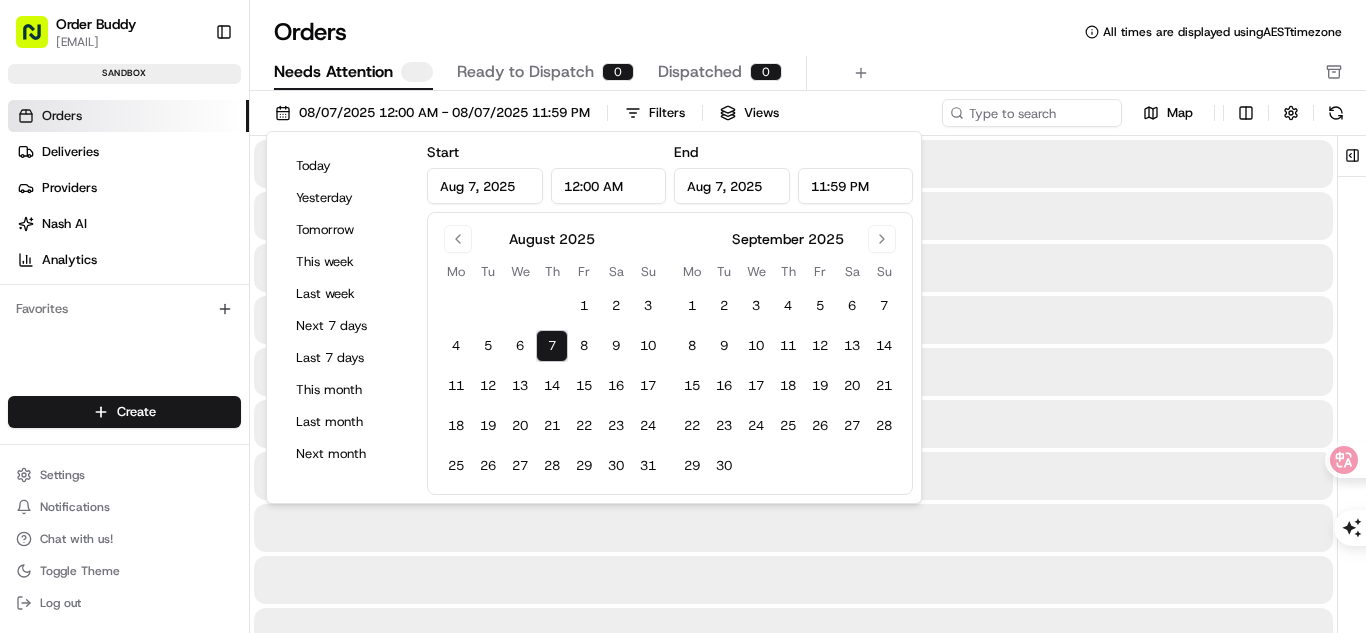 click on "7" at bounding box center [552, 346] 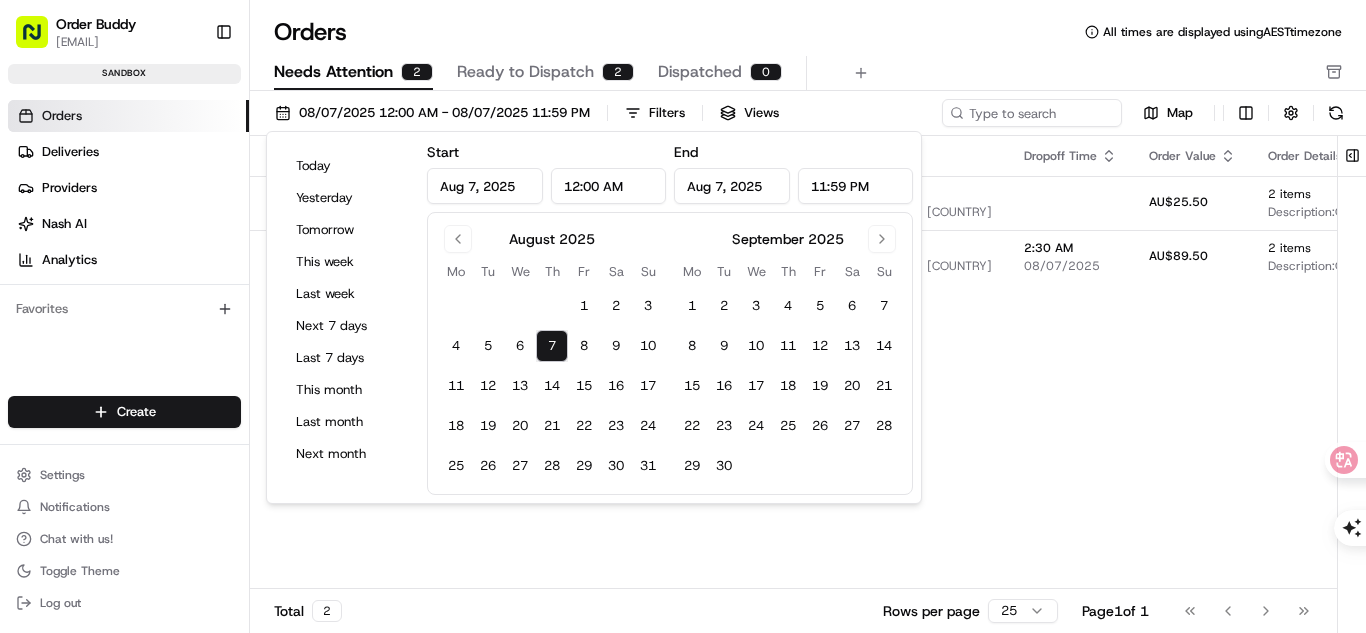 click on "Pickup Location Pickup Time Dropoff Location Dropoff Time Order Value Order Details Delivery Details Actions Test Restaurant 23 Collins St, Melbourne VIC 3004, Australia John Doe 123 Collins St, Melbourne VIC 3000, Australia AU$25.50 2   items Description:  Order from Test Restaurant - 2 items - $25.50 (delivery) now + 1 Premium Sushi Tokyo 88 Bourke St, Melbourne VIC 3000, Australia 1:00 AM 08/07/2025 Michael Chen 200 Queen St, Melbourne VIC 3000, Australia 2:30 AM 08/07/2025 AU$89.50 2   items Description:  Order from Premium Sushi Tokyo
- 2 items - A$89.50 scheduled + 1" at bounding box center [991, 362] 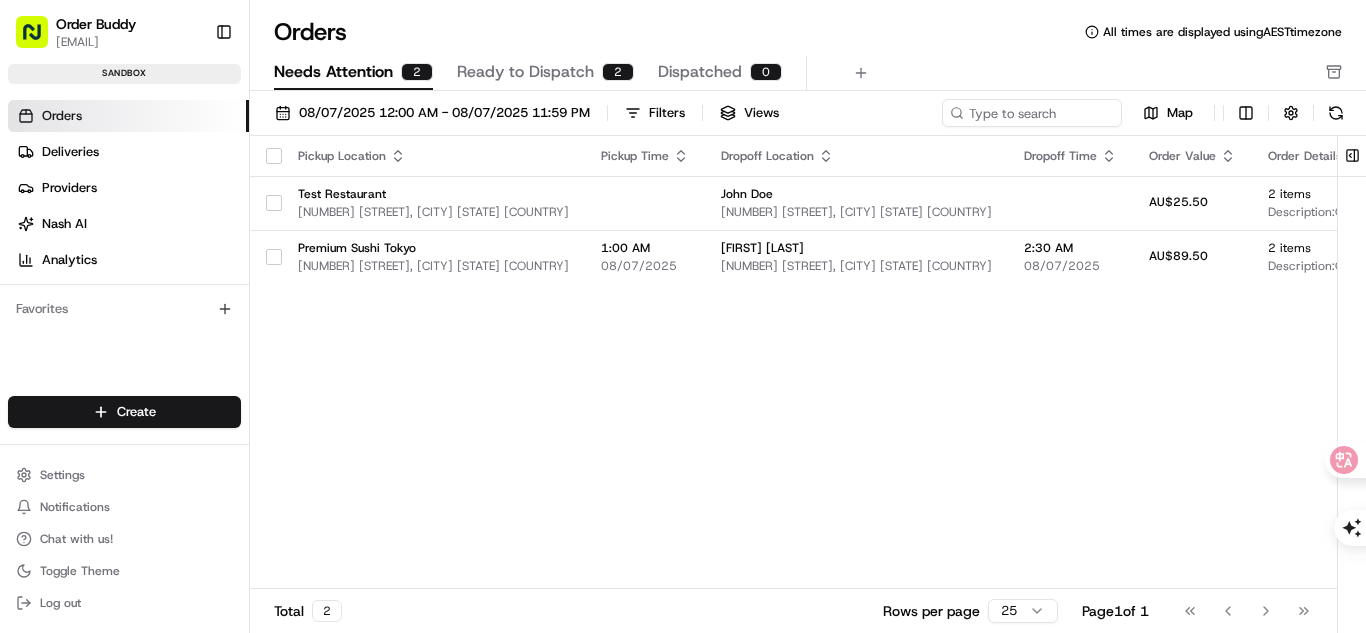 drag, startPoint x: 508, startPoint y: 36, endPoint x: 520, endPoint y: 44, distance: 14.422205 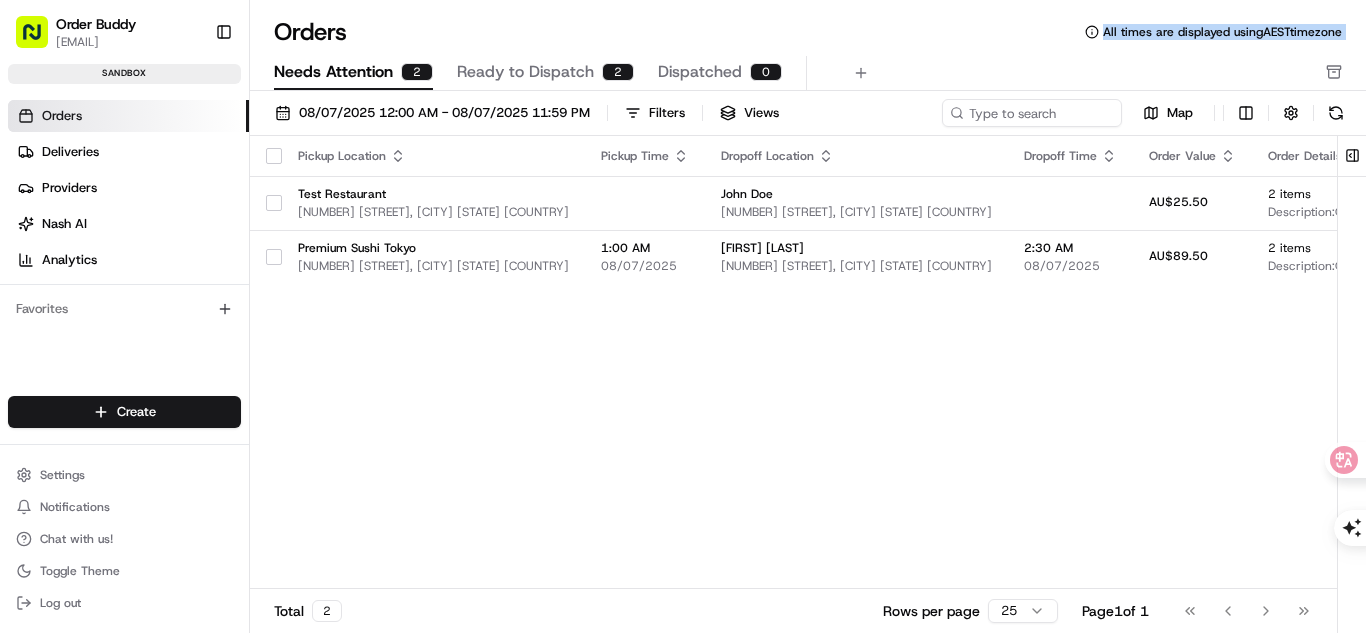 click on "Orders All times are displayed using  AEST  timezone Needs Attention 2 Ready to Dispatch 2 Dispatched 0" at bounding box center [808, 53] 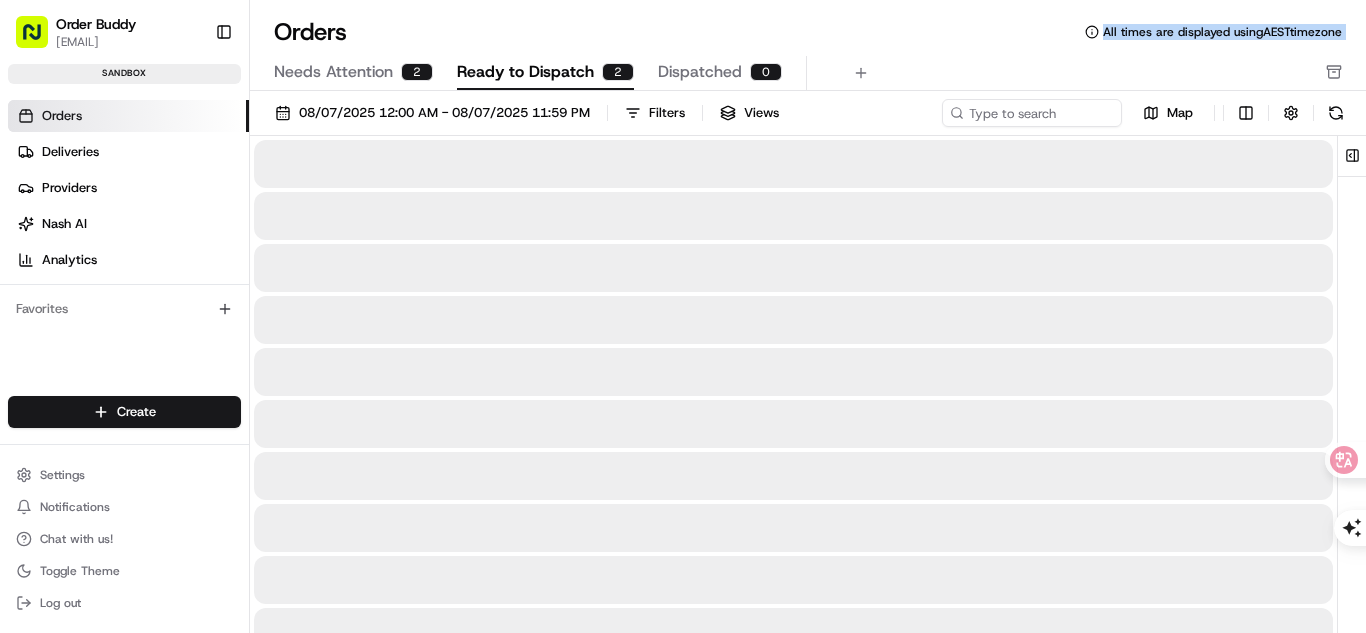 click on "Ready to Dispatch" at bounding box center (525, 72) 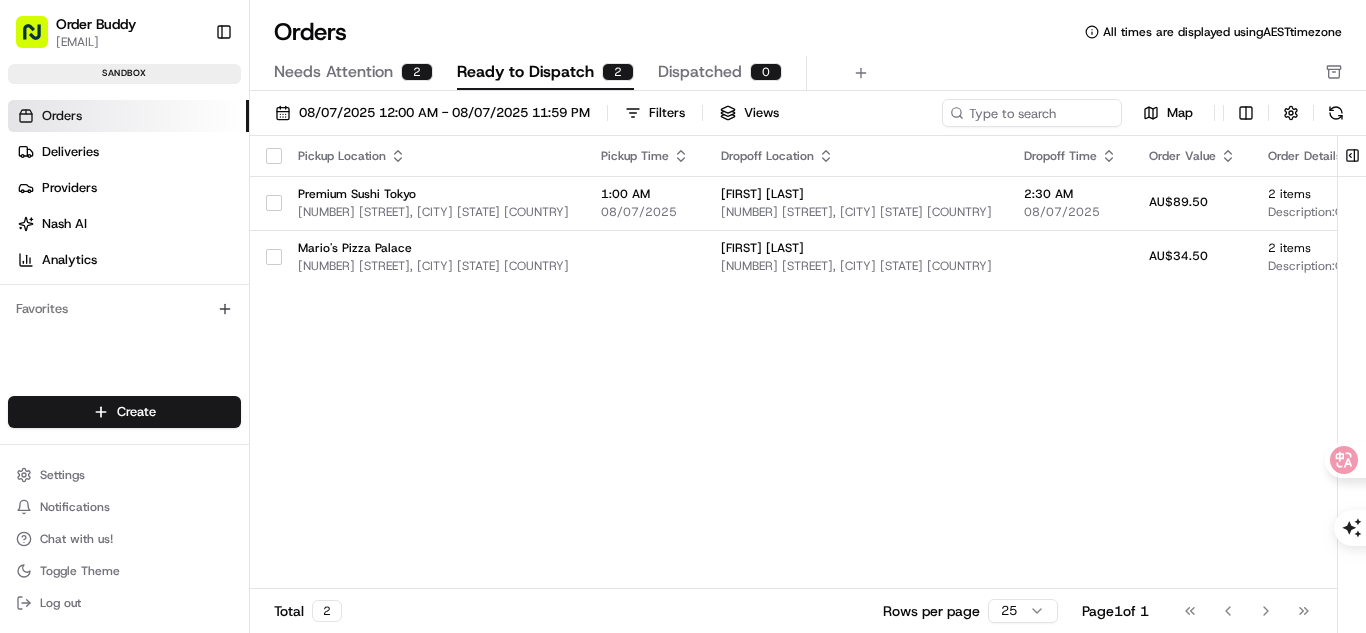 click on "Pickup Location Pickup Time Dropoff Location Dropoff Time Order Value Order Details Delivery Details Provider Actions Premium Sushi Tokyo 88 Bourke St, Melbourne VIC 3000, Australia 1:00 AM 08/07/2025 Michael Chen 200 Queen St, Melbourne VIC 3000, Australia 2:30 AM 08/07/2025 AU$89.50 2   items Description:  Order from Premium Sushi Tokyo
- 2 items - A$89.50 scheduled + 1 Assign Provider Mario's Pizza Palace 456 Lygon St, Brunswick East VIC 3057, Australia Alice Johnson Shop 2/123 Collins St, Melbourne VIC 3000, Australia AU$34.50 2   items Description:  Order from Mario's Pizza Palace
- 2 items - A$34.50 now + 1 Assign Provider" at bounding box center (1066, 362) 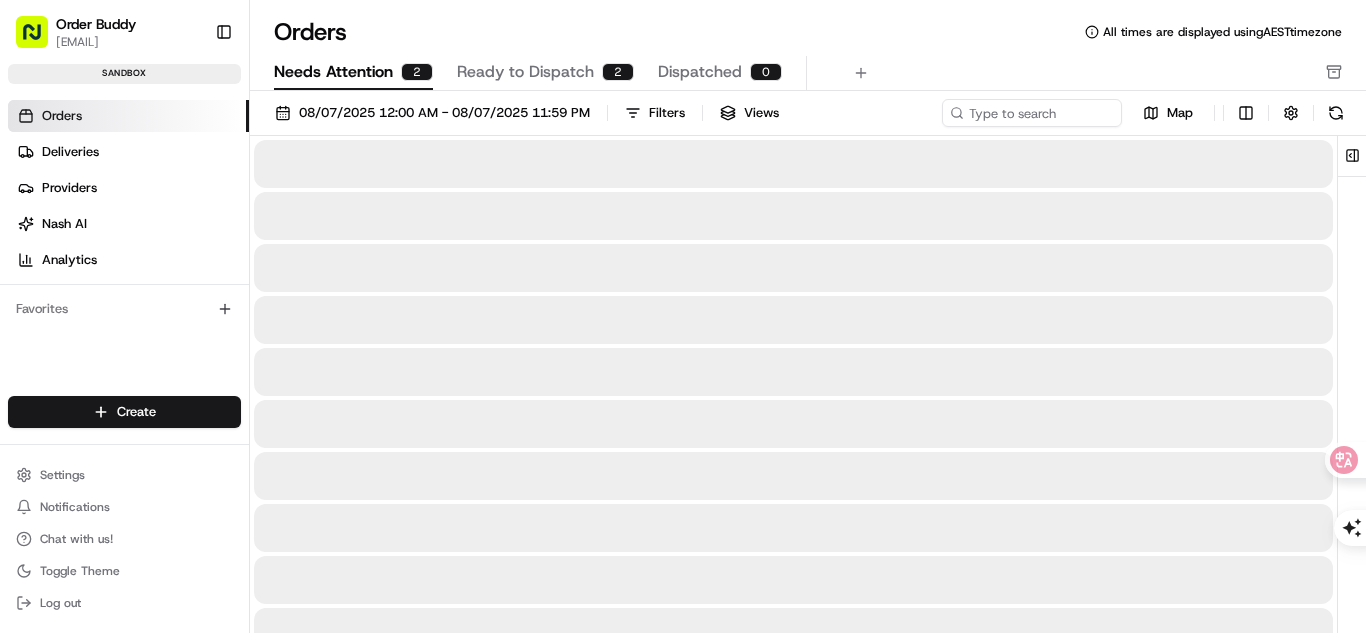 click on "Needs Attention" at bounding box center (333, 72) 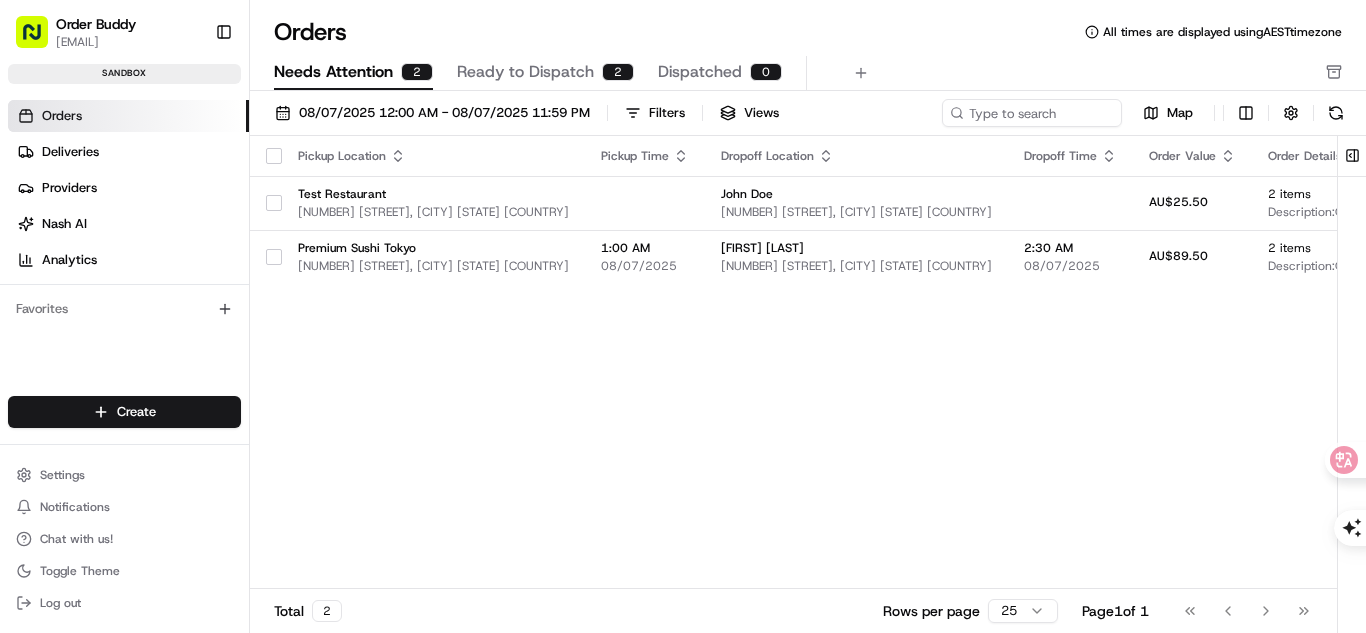 click on "Ready to Dispatch" at bounding box center (525, 72) 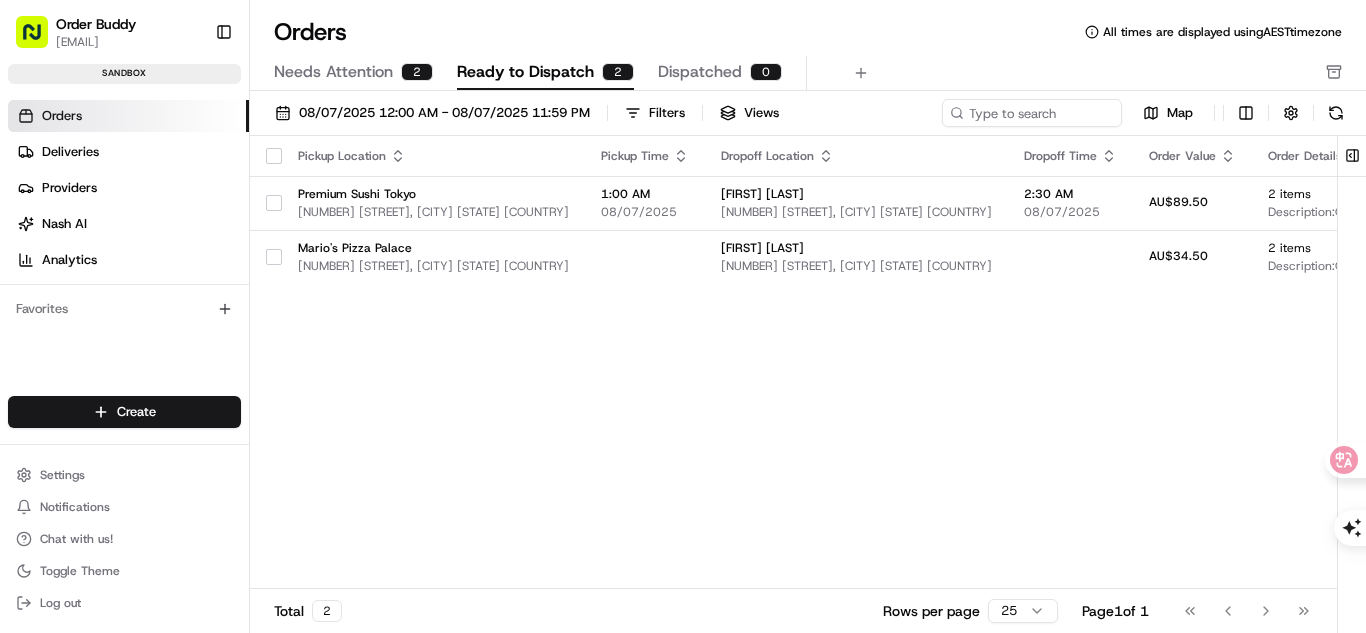 click on "Pickup Location Pickup Time Dropoff Location Dropoff Time Order Value Order Details Delivery Details Provider Actions Premium Sushi Tokyo 88 Bourke St, Melbourne VIC 3000, Australia 1:00 AM 08/07/2025 Michael Chen 200 Queen St, Melbourne VIC 3000, Australia 2:30 AM 08/07/2025 AU$89.50 2   items Description:  Order from Premium Sushi Tokyo
- 2 items - A$89.50 scheduled + 1 Assign Provider Mario's Pizza Palace 456 Lygon St, Brunswick East VIC 3057, Australia Alice Johnson Shop 2/123 Collins St, Melbourne VIC 3000, Australia AU$34.50 2   items Description:  Order from Mario's Pizza Palace
- 2 items - A$34.50 now + 1 Assign Provider" at bounding box center [1066, 362] 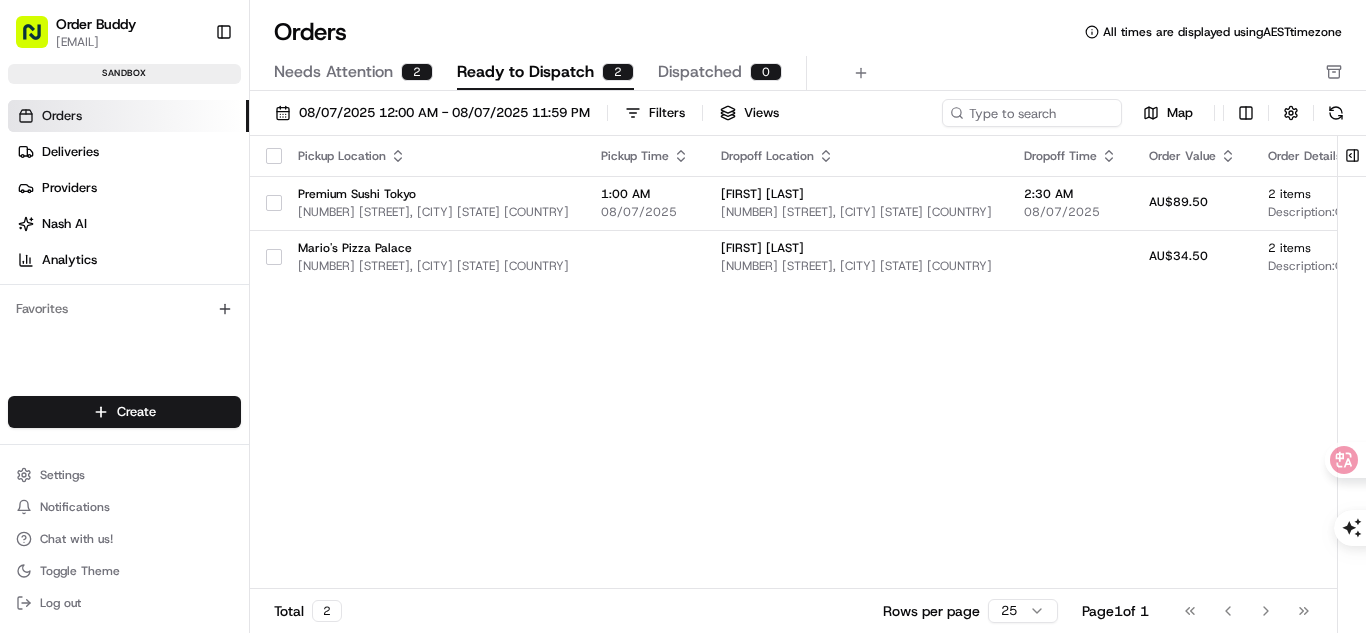 click on "Pickup Location Pickup Time Dropoff Location Dropoff Time Order Value Order Details Delivery Details Provider Actions Premium Sushi Tokyo 88 Bourke St, Melbourne VIC 3000, Australia 1:00 AM 08/07/2025 Michael Chen 200 Queen St, Melbourne VIC 3000, Australia 2:30 AM 08/07/2025 AU$89.50 2   items Description:  Order from Premium Sushi Tokyo
- 2 items - A$89.50 scheduled + 1 Assign Provider Mario's Pizza Palace 456 Lygon St, Brunswick East VIC 3057, Australia Alice Johnson Shop 2/123 Collins St, Melbourne VIC 3000, Australia AU$34.50 2   items Description:  Order from Mario's Pizza Palace
- 2 items - A$34.50 now + 1 Assign Provider" at bounding box center [1066, 362] 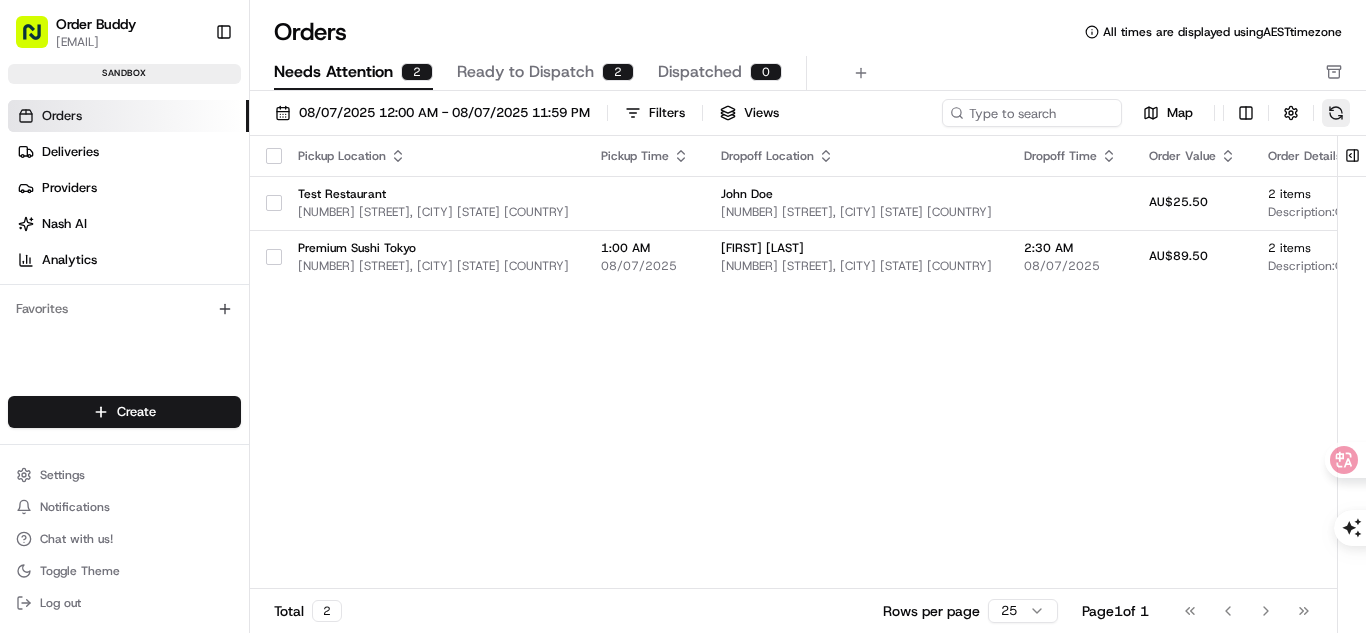 click at bounding box center [1336, 113] 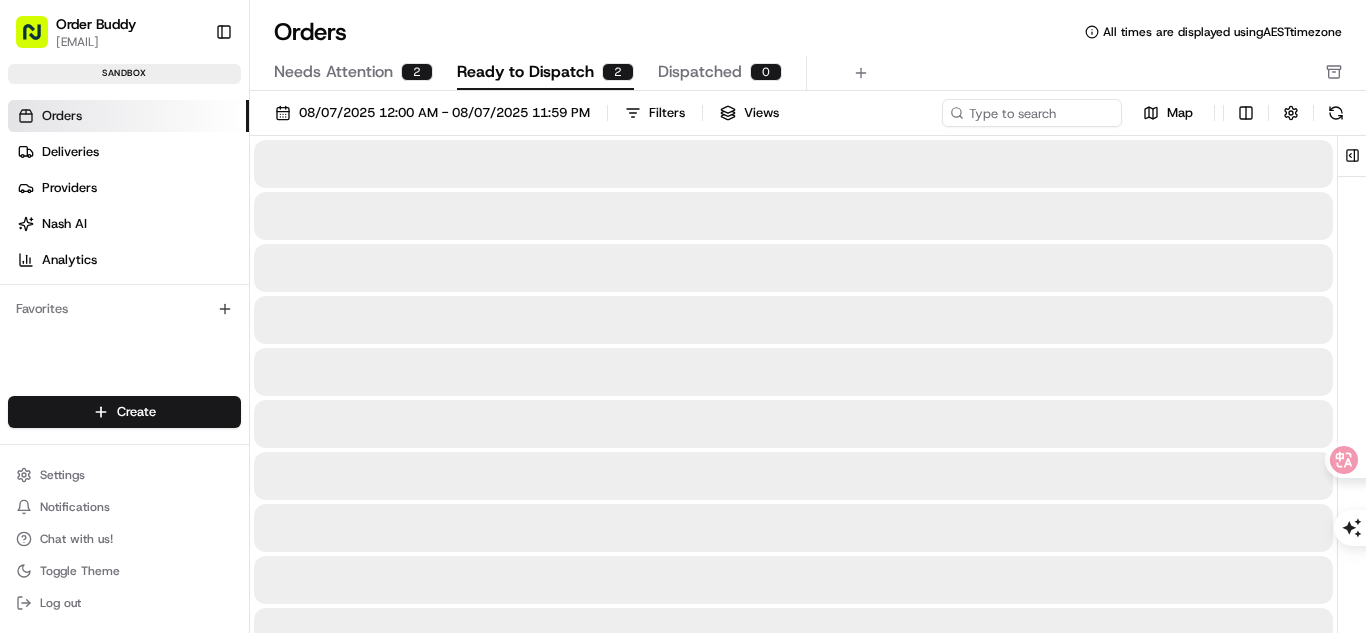 click on "Ready to Dispatch" at bounding box center [525, 72] 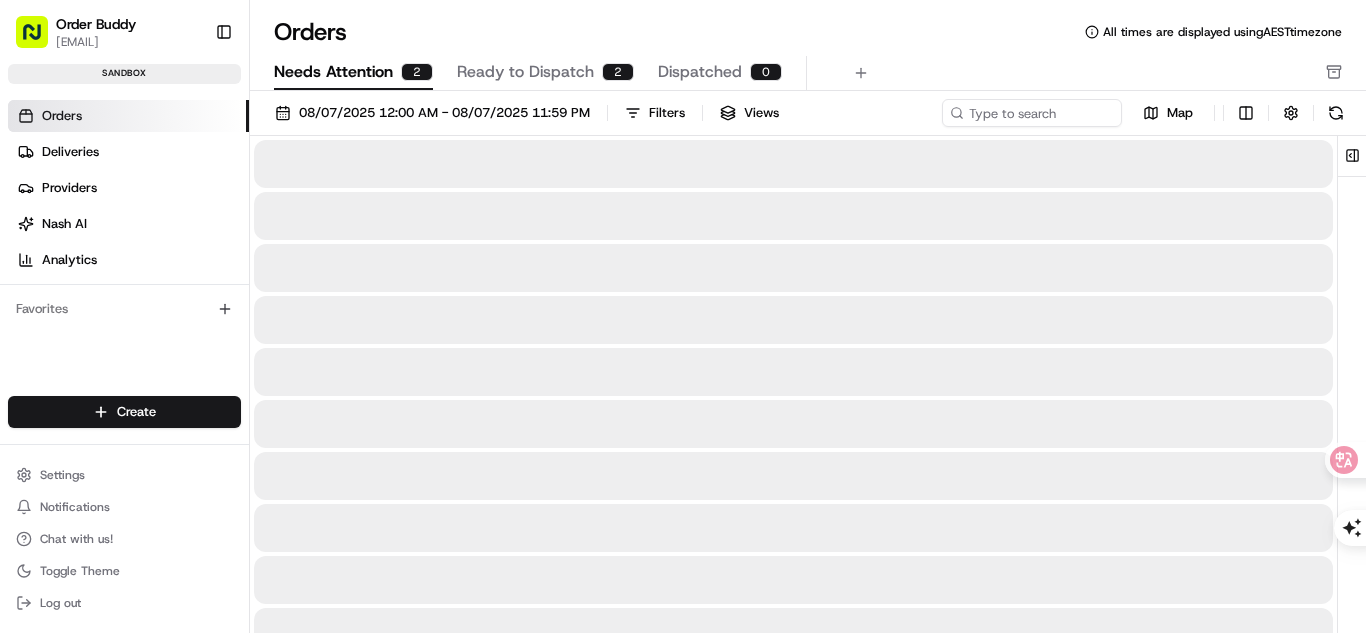 click on "Needs Attention" at bounding box center (333, 72) 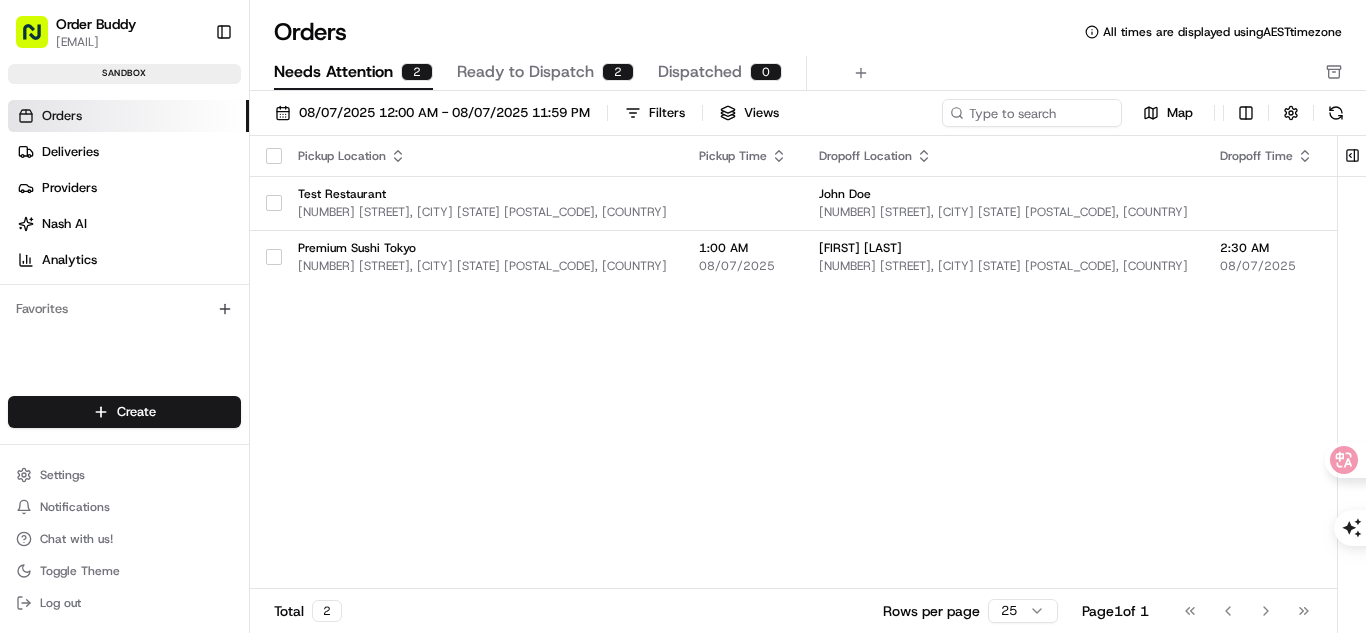 scroll, scrollTop: 0, scrollLeft: 0, axis: both 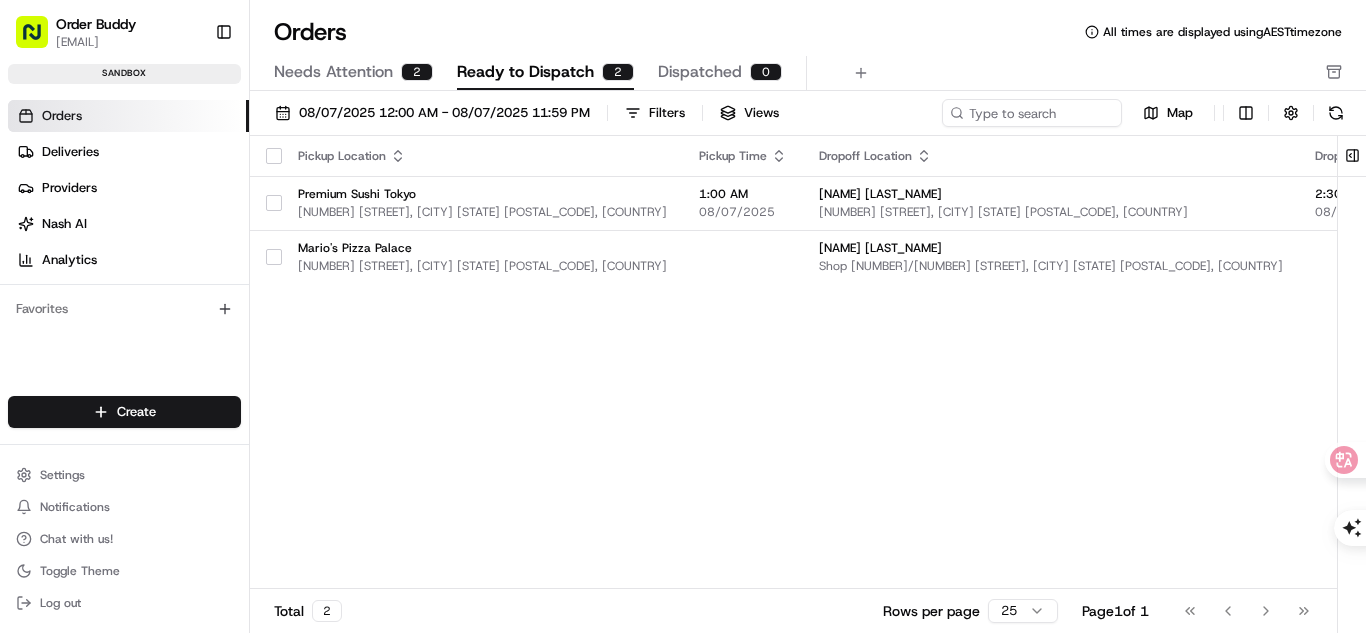 click on "Needs Attention" at bounding box center (333, 72) 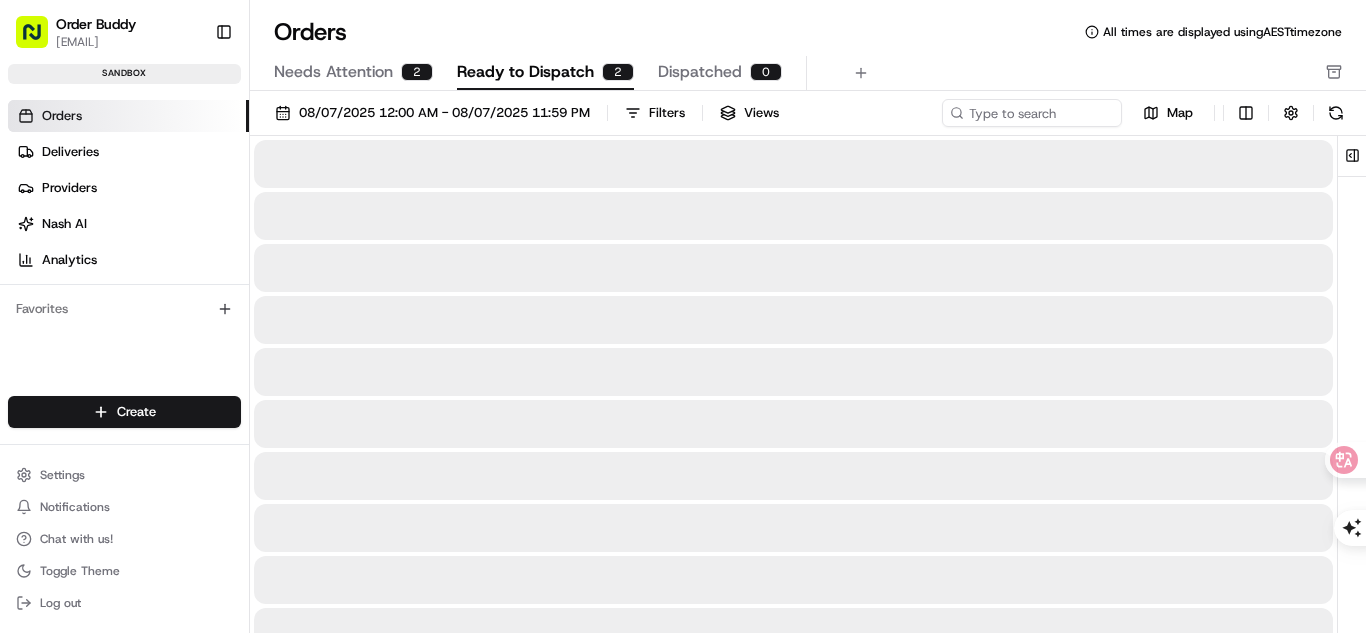 click on "Ready to Dispatch" at bounding box center [525, 72] 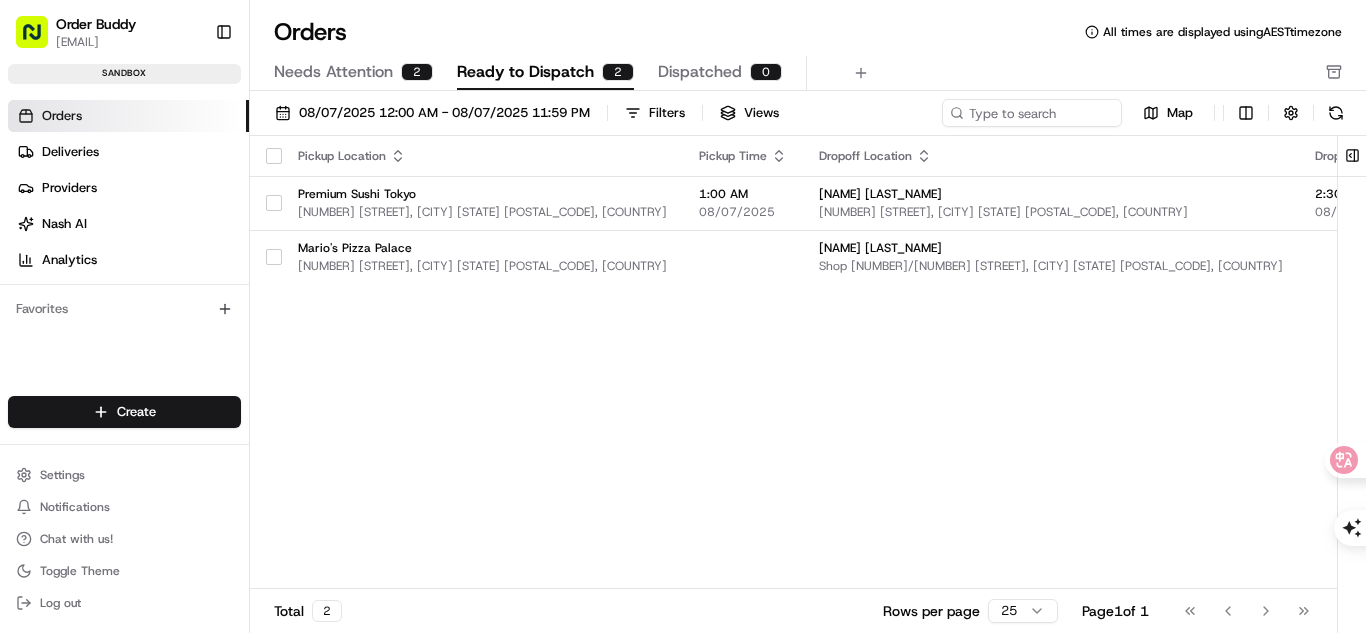 click on "Pickup Location Pickup Time Dropoff Location Dropoff Time Order Value Order Details Delivery Details Provider Actions Premium Sushi Tokyo 88 Bourke St, Melbourne VIC 3000, Australia 1:00 AM 08/07/2025 Michael Chen 200 Queen St, Melbourne VIC 3000, Australia 2:30 AM 08/07/2025 AU$89.50 2   items Description:  Order from Premium Sushi Tokyo
- 2 items - A$89.50 scheduled + 1 Assign Provider Mario's Pizza Palace 456 Lygon St, Brunswick East VIC 3057, Australia Alice Johnson Shop 2/123 Collins St, Melbourne VIC 3000, Australia AU$34.50 2   items Description:  Order from Mario's Pizza Palace
- 2 items - A$34.50 now + 1 Assign Provider" at bounding box center [1211, 362] 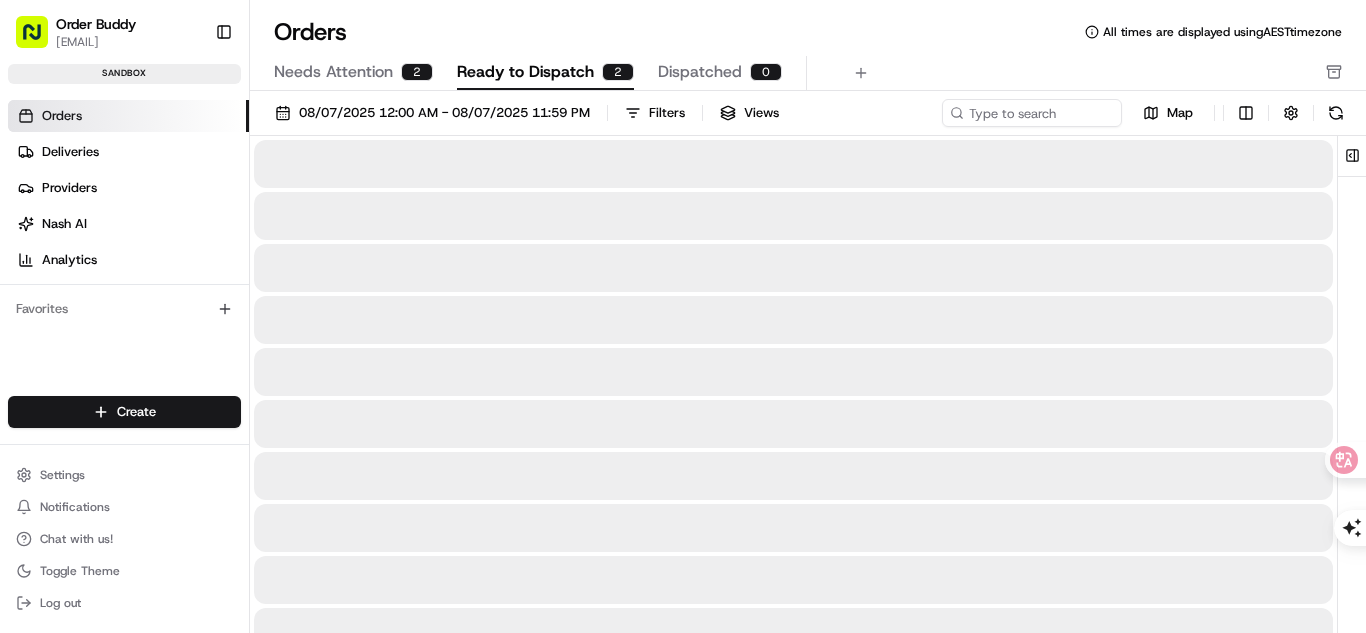 click on "Ready to Dispatch" at bounding box center (525, 72) 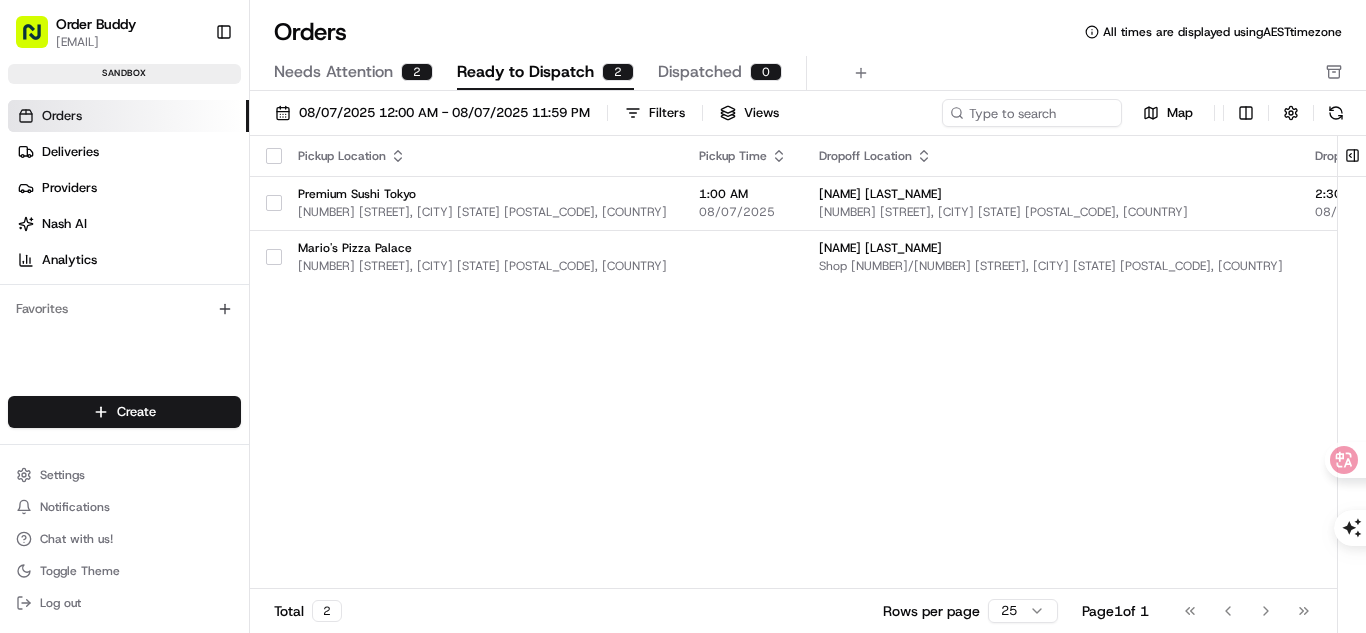 click on "Pickup Location Pickup Time Dropoff Location Dropoff Time Order Value Order Details Delivery Details Provider Actions Premium Sushi Tokyo 88 Bourke St, Melbourne VIC 3000, Australia 1:00 AM 08/07/2025 Michael Chen 200 Queen St, Melbourne VIC 3000, Australia 2:30 AM 08/07/2025 AU$89.50 2   items Description:  Order from Premium Sushi Tokyo
- 2 items - A$89.50 scheduled + 1 Assign Provider Mario's Pizza Palace 456 Lygon St, Brunswick East VIC 3057, Australia Alice Johnson Shop 2/123 Collins St, Melbourne VIC 3000, Australia AU$34.50 2   items Description:  Order from Mario's Pizza Palace
- 2 items - A$34.50 now + 1 Assign Provider" at bounding box center [1211, 362] 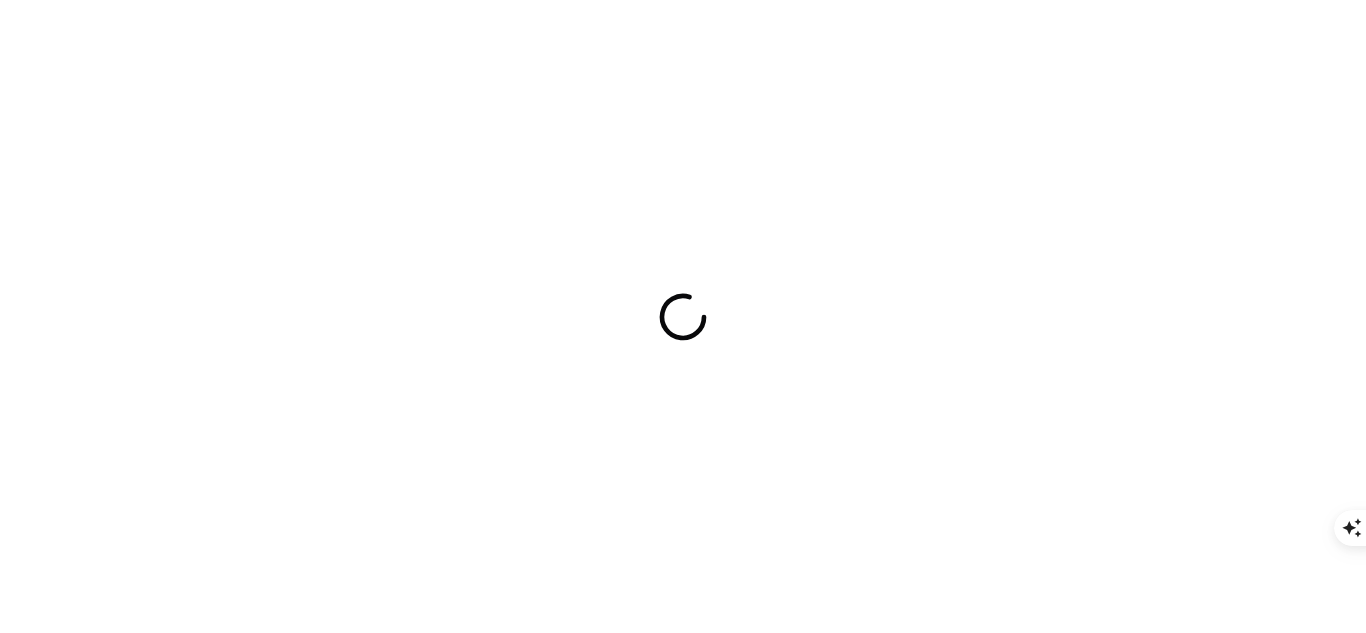 scroll, scrollTop: 0, scrollLeft: 0, axis: both 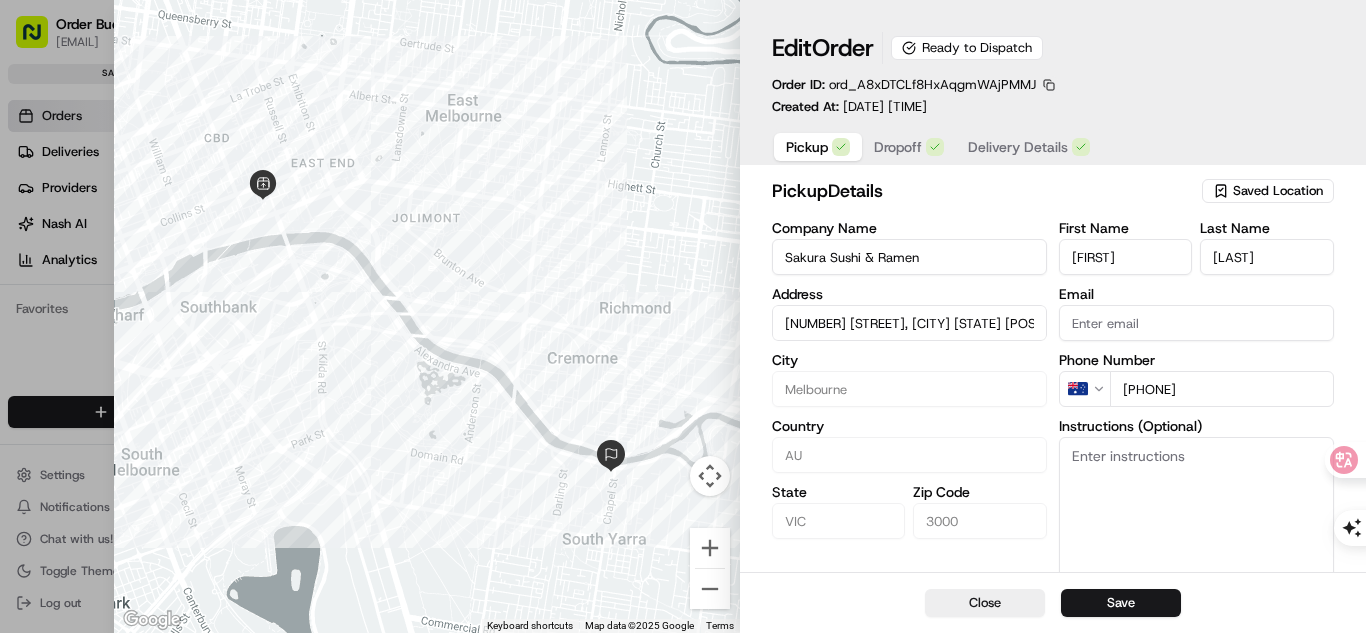 click at bounding box center [1049, 85] 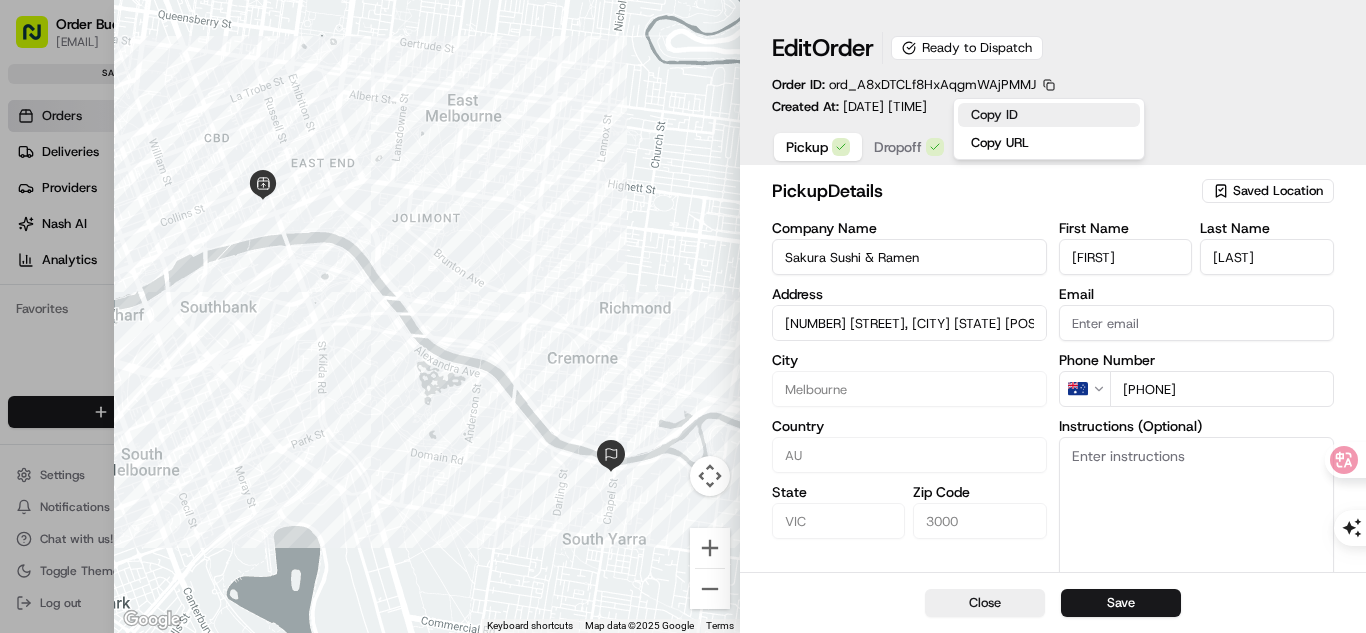 click on "Copy ID" at bounding box center [1049, 115] 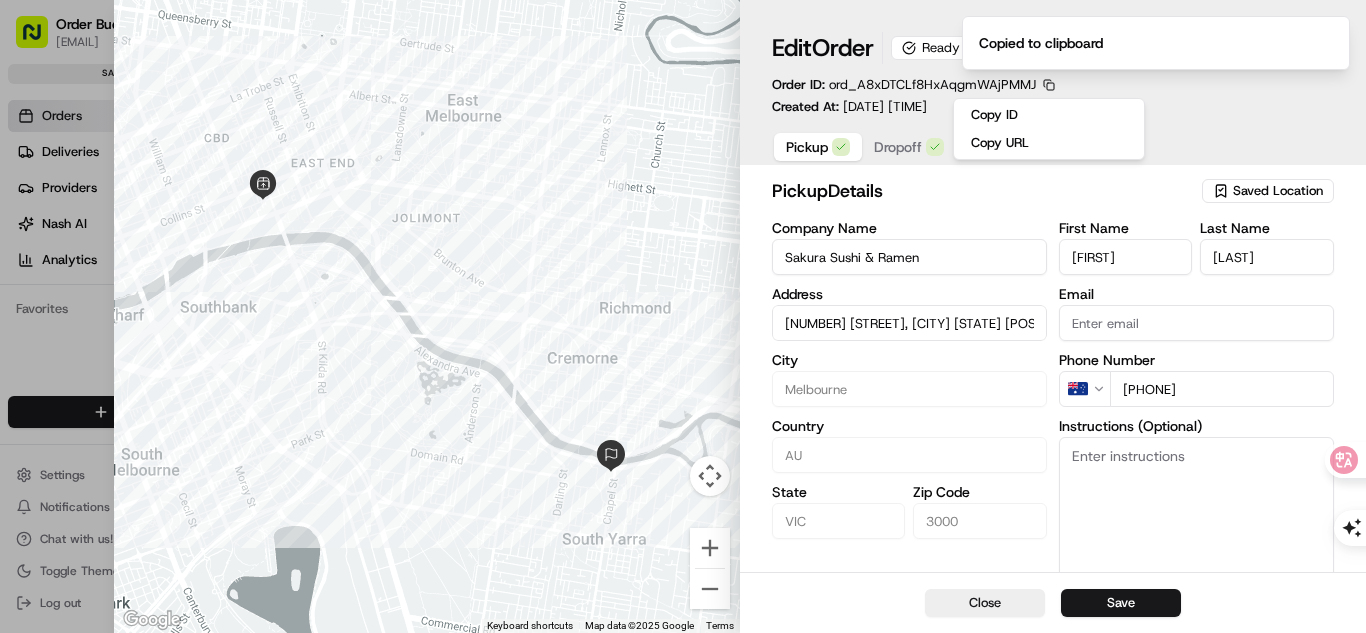 click on "pickup  Details" at bounding box center (985, 191) 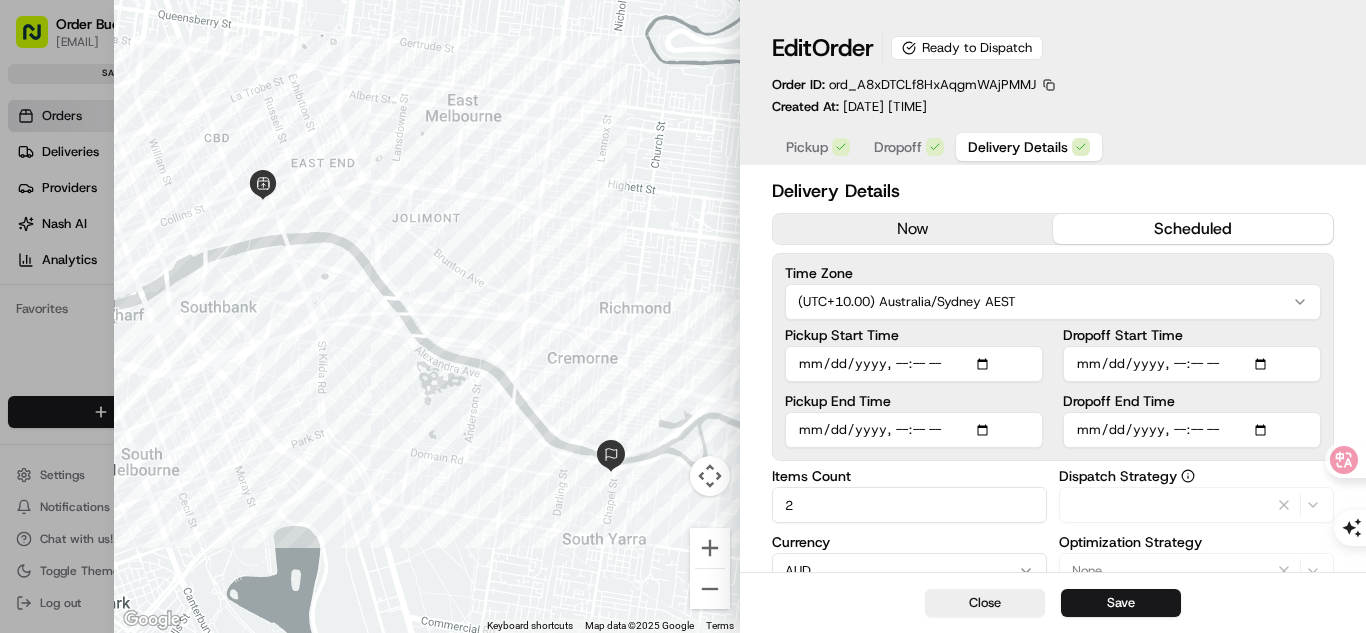 click on "Delivery Details" at bounding box center (1018, 147) 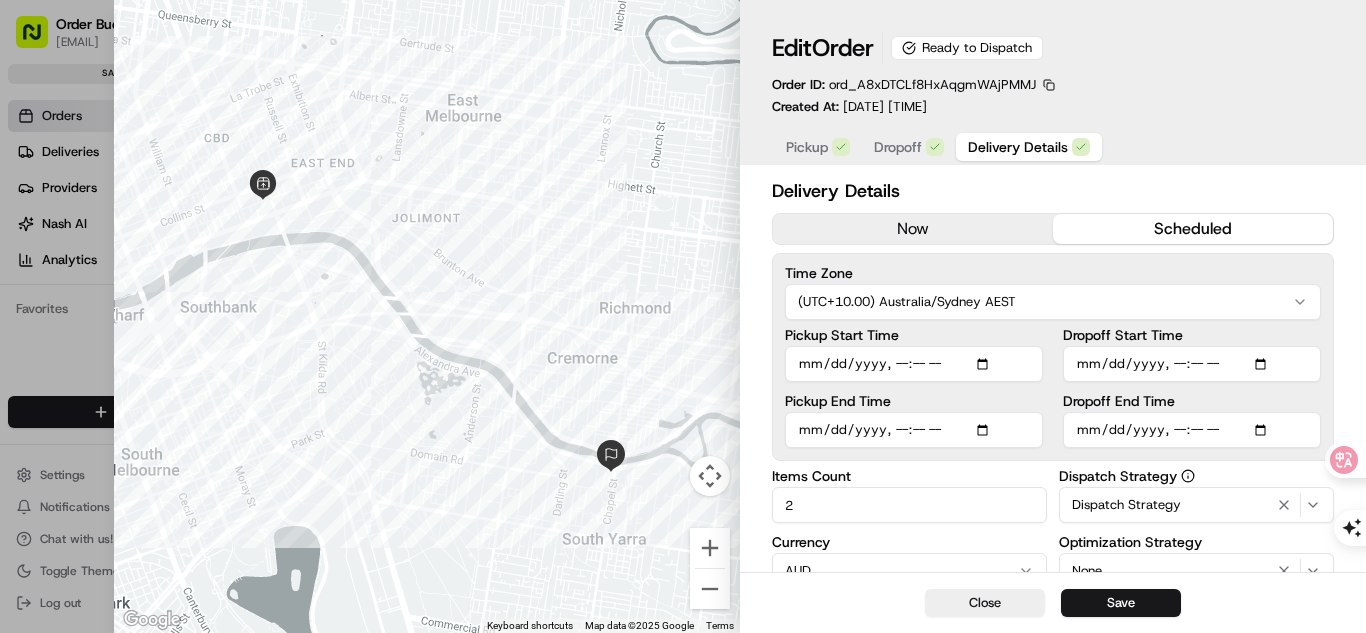 click at bounding box center [935, 147] 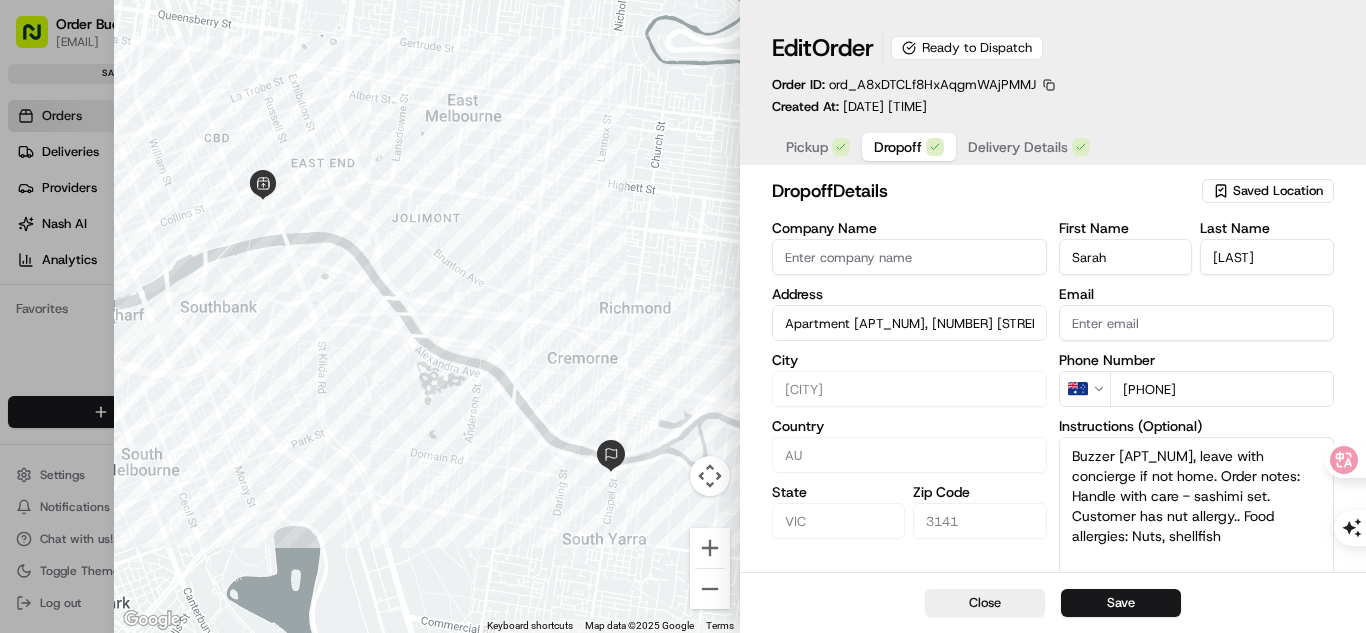 click at bounding box center (935, 147) 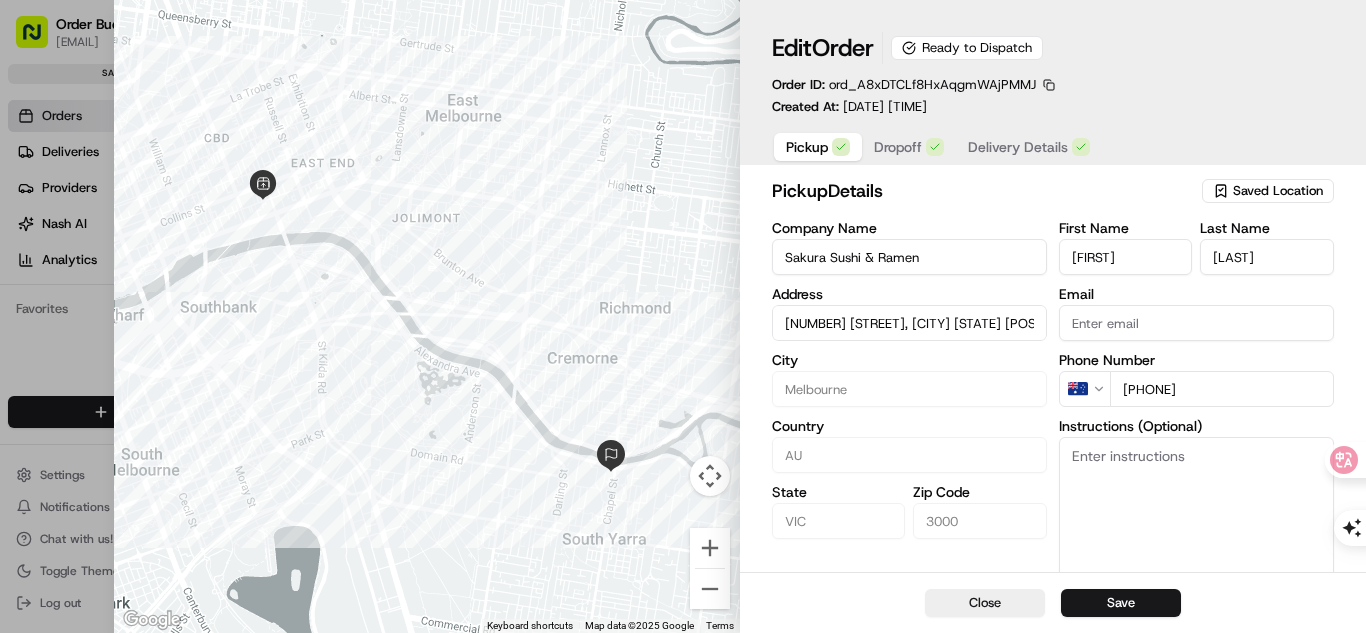 click 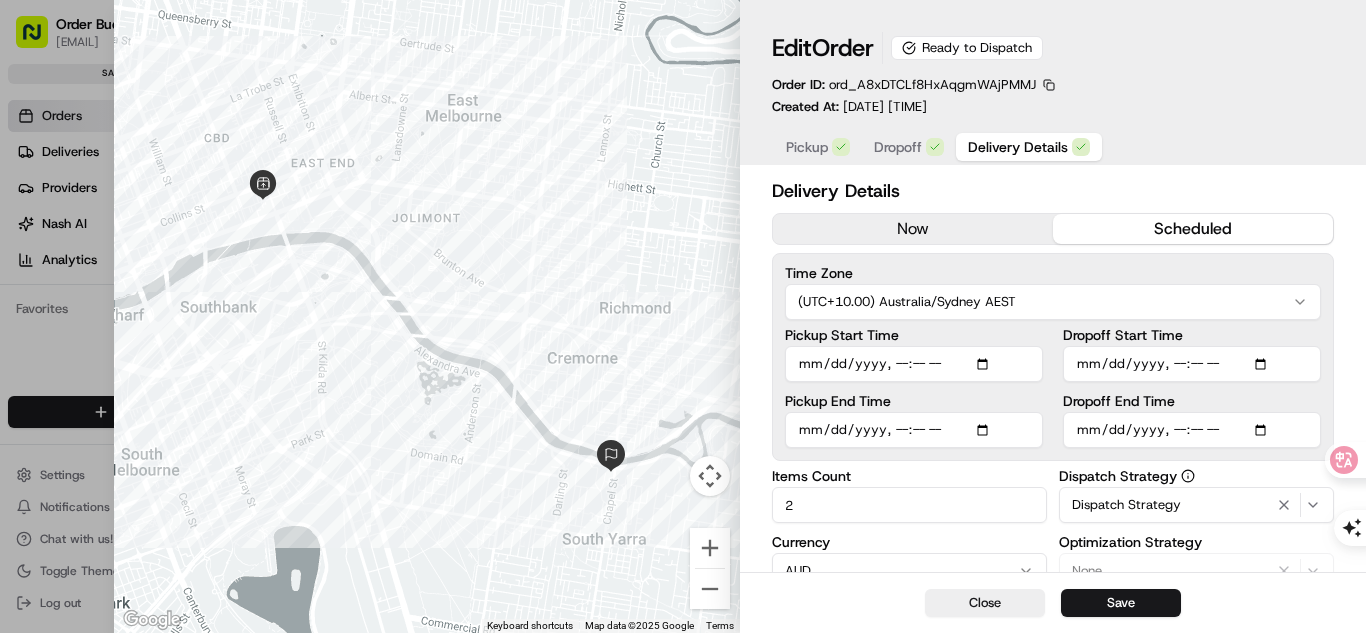 click on "Delivery Details" at bounding box center (1018, 147) 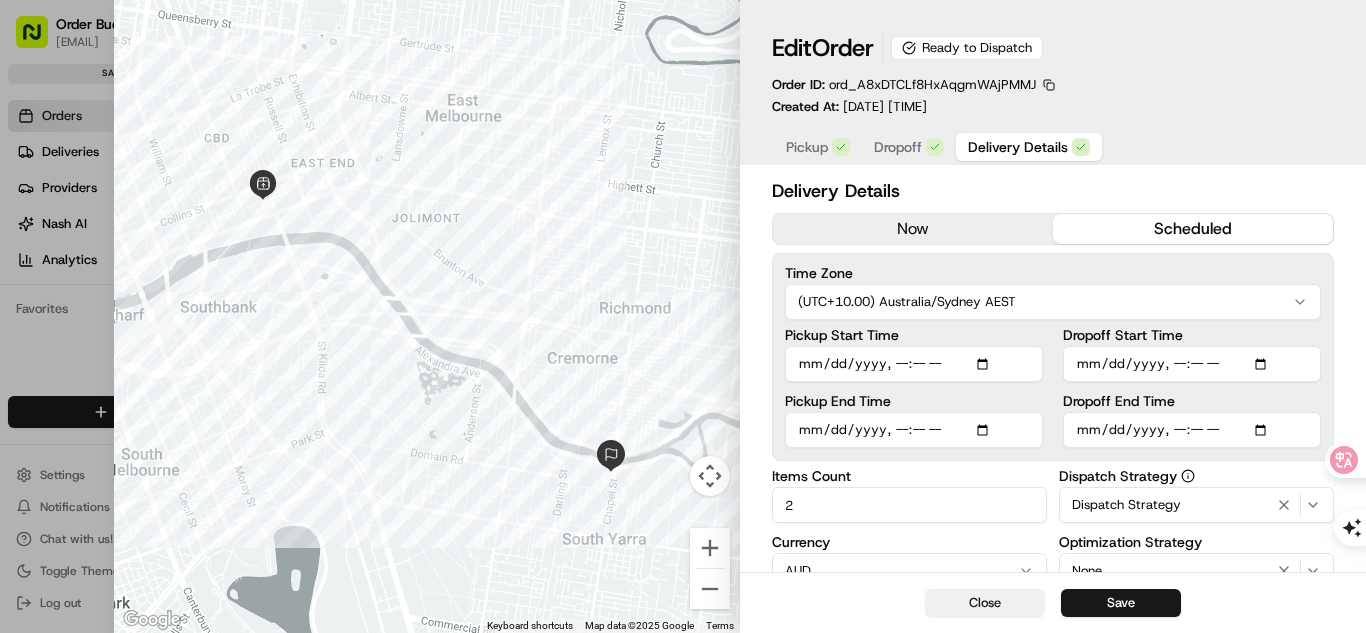 click on "Close" at bounding box center [985, 603] 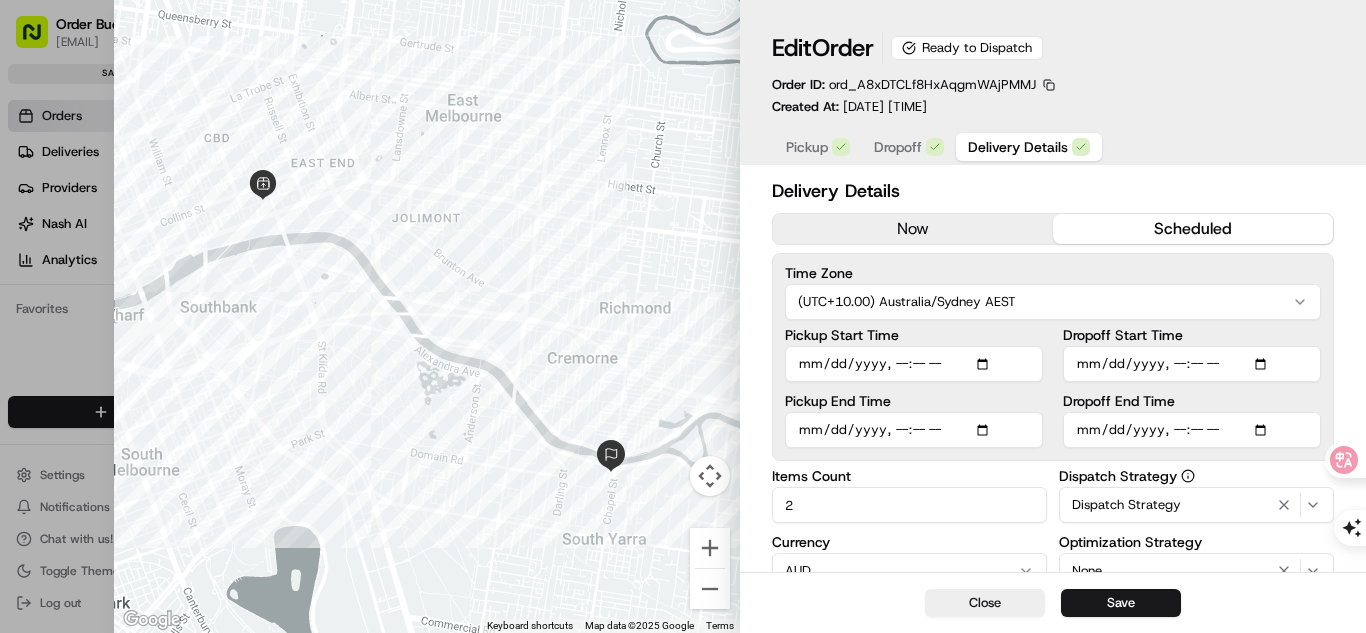 type on "1" 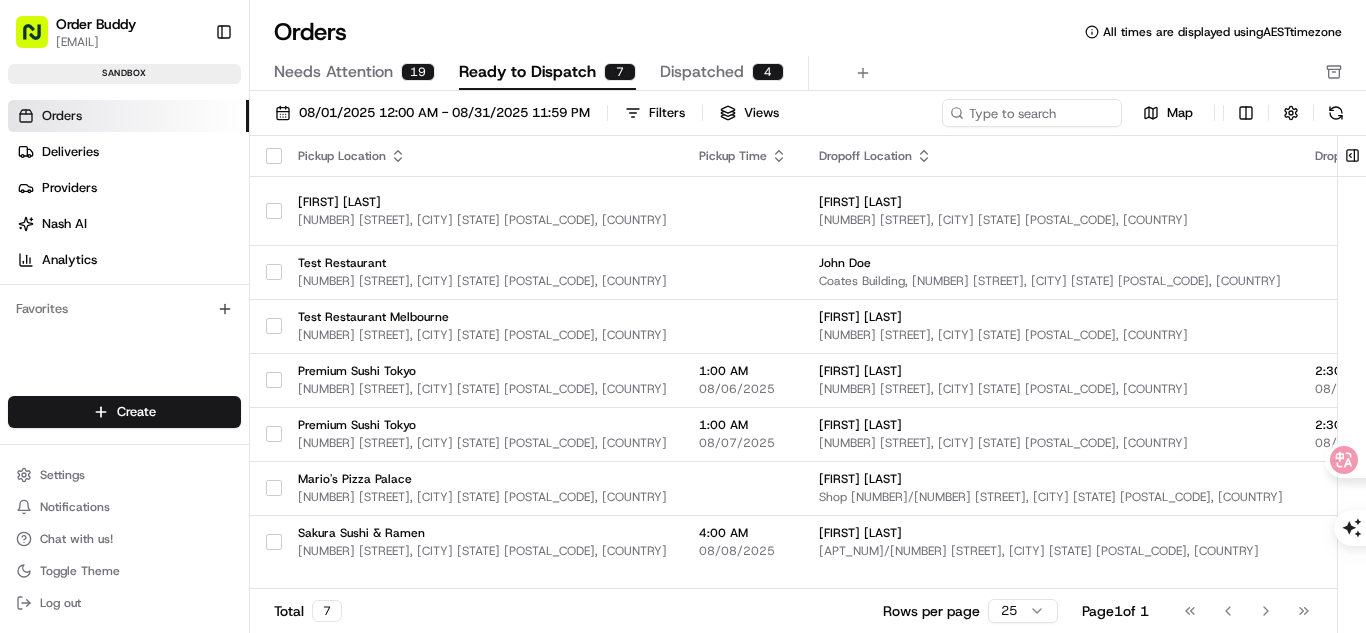 drag, startPoint x: 645, startPoint y: 615, endPoint x: 652, endPoint y: 606, distance: 11.401754 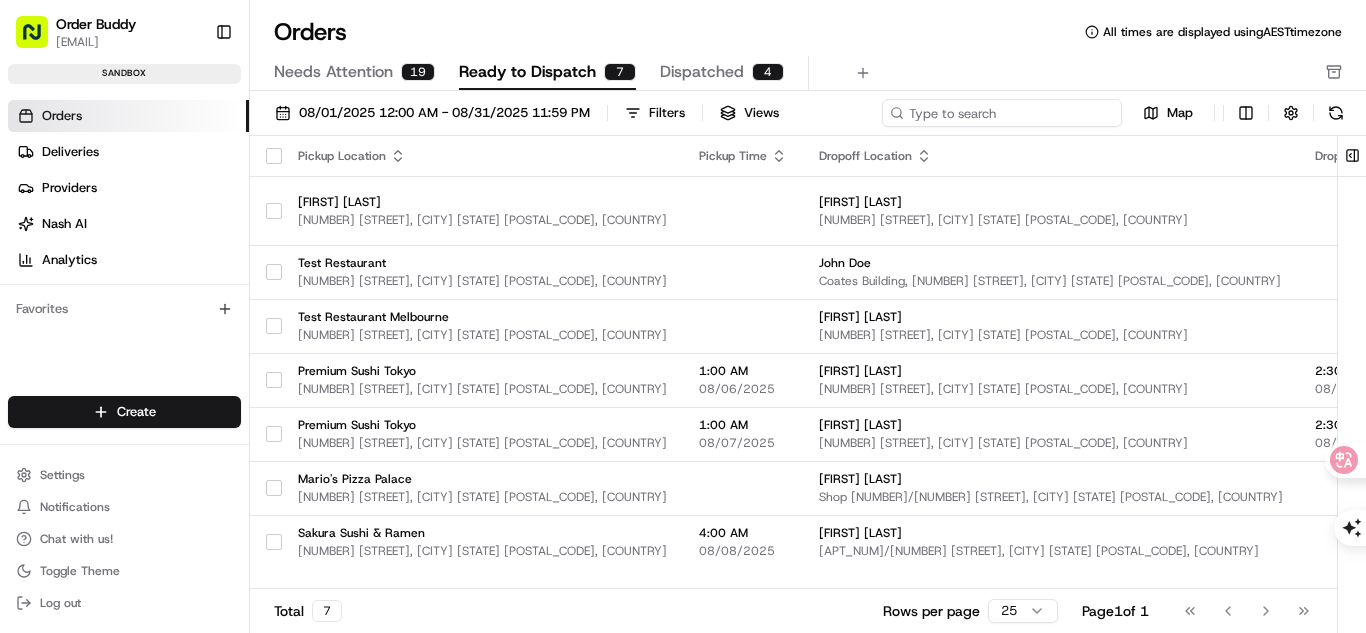 click at bounding box center [1002, 113] 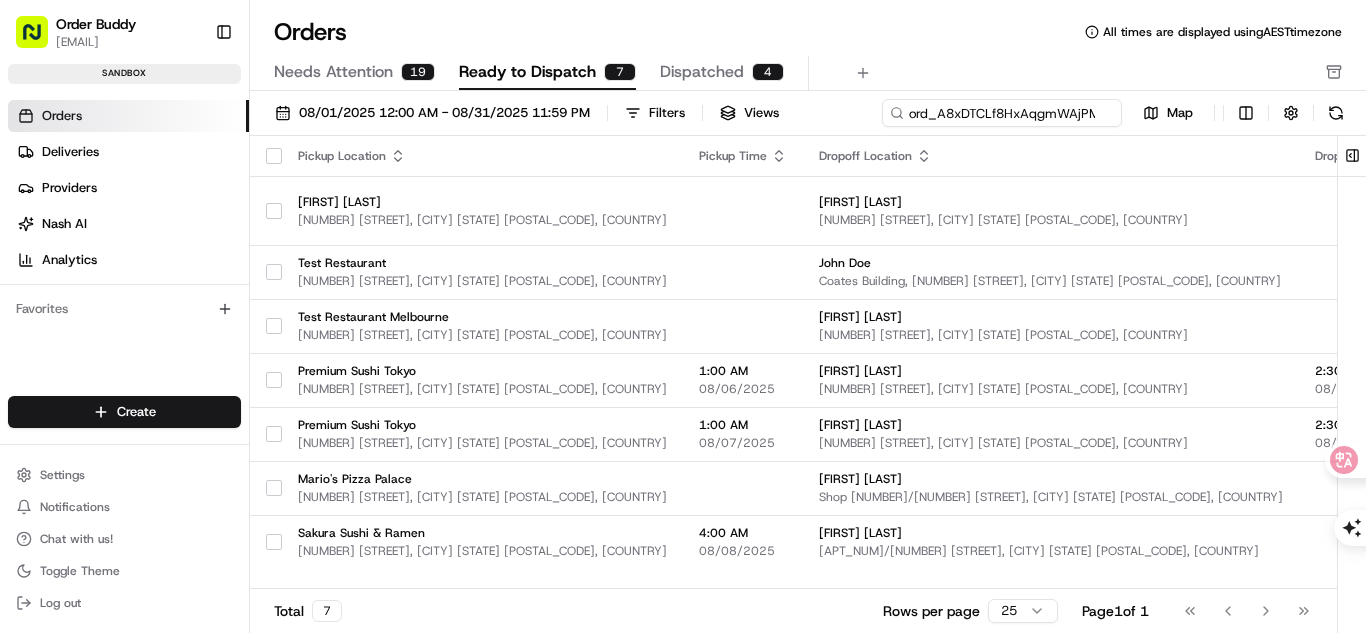 scroll, scrollTop: 0, scrollLeft: 21, axis: horizontal 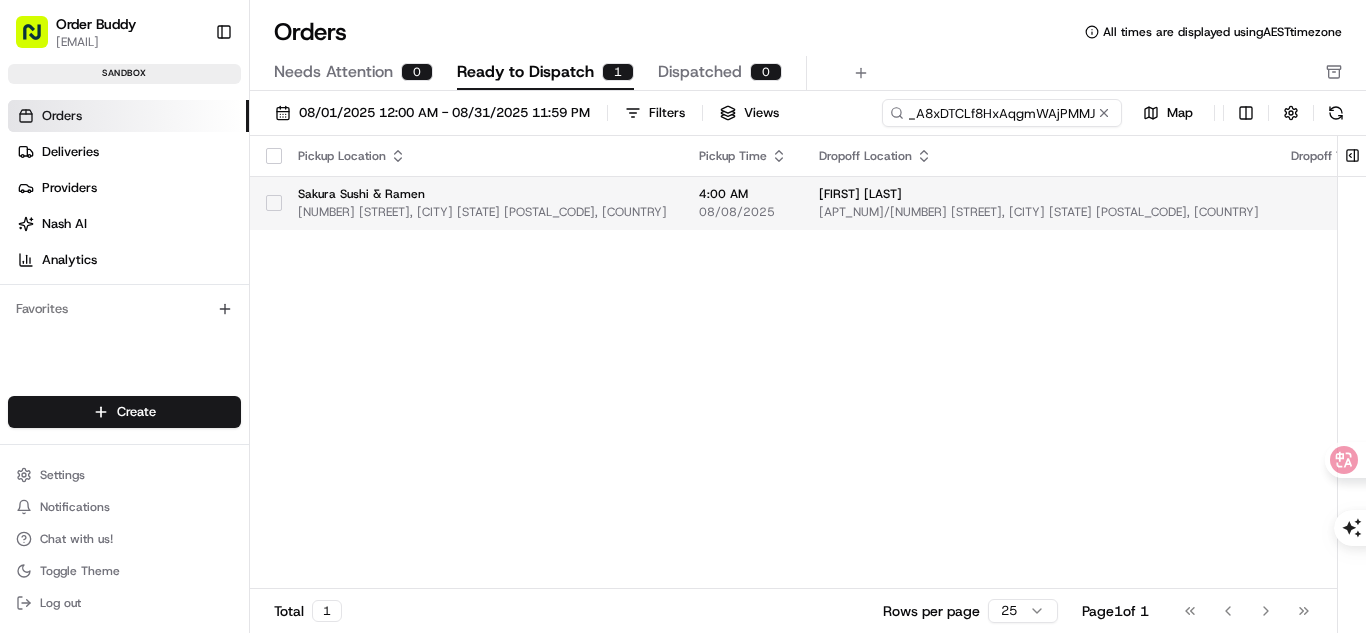 type on "ord_A8xDTCLf8HxAqgmWAjPMMJ" 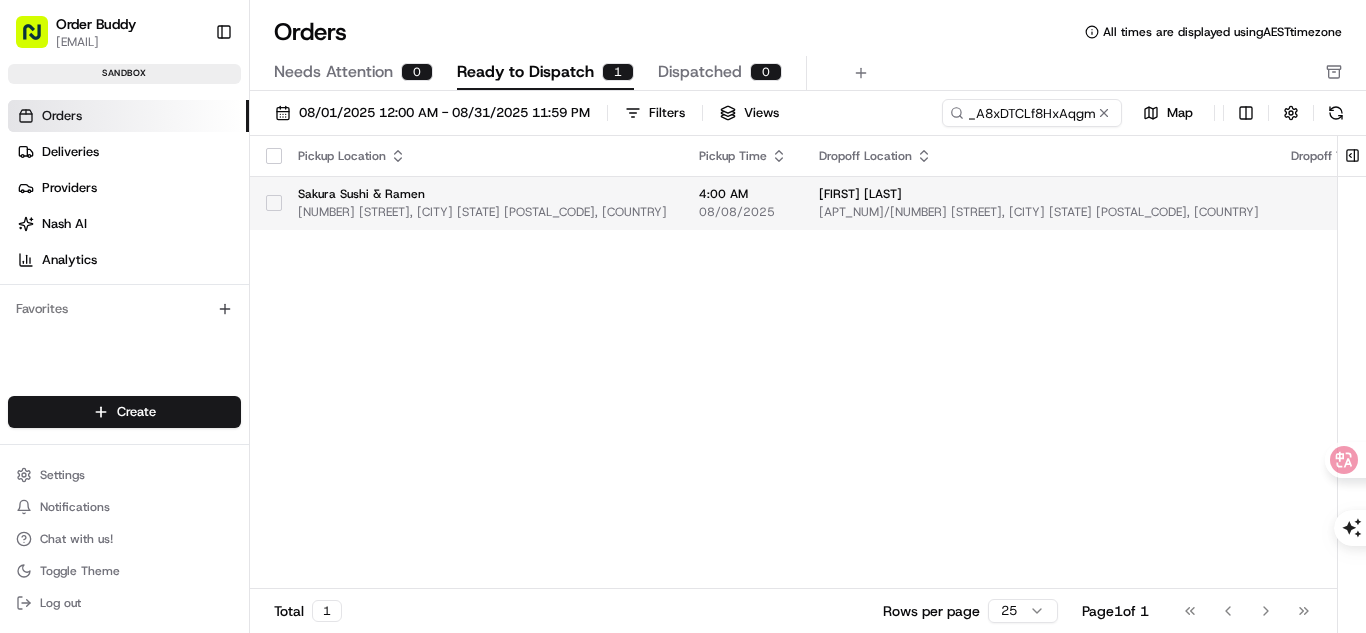 click on "[TIME] [DATE]" at bounding box center (743, 203) 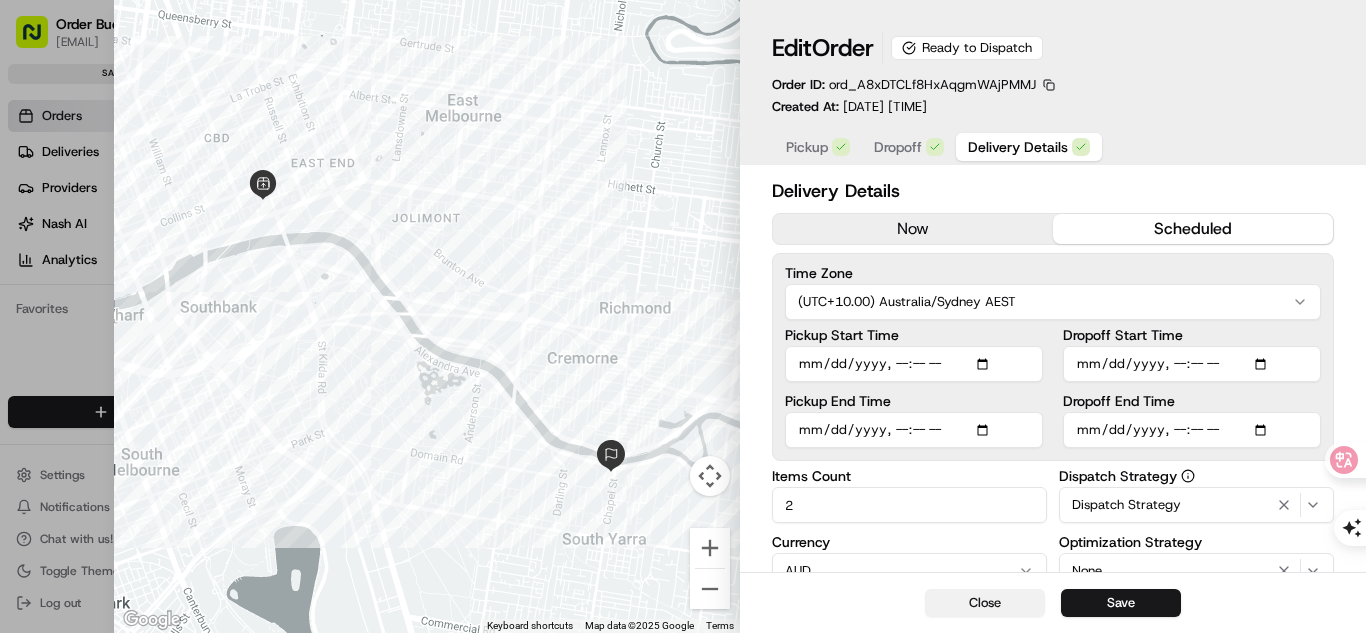 click on "Close" at bounding box center [985, 603] 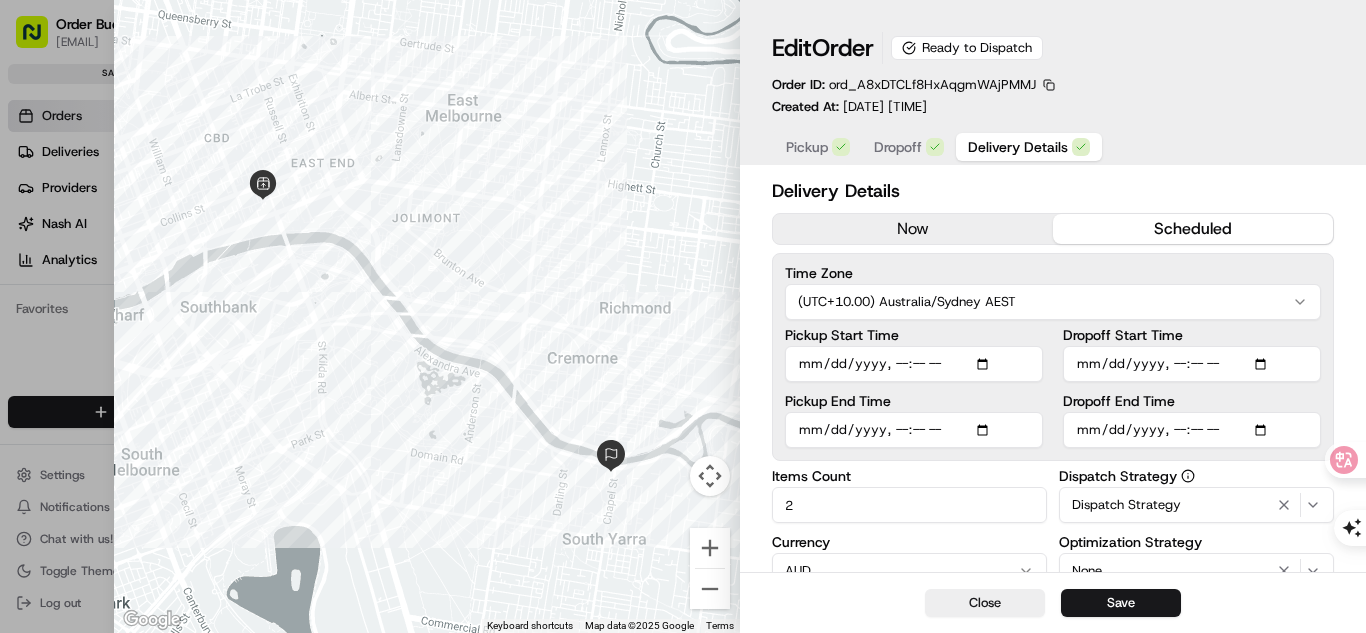 type on "1" 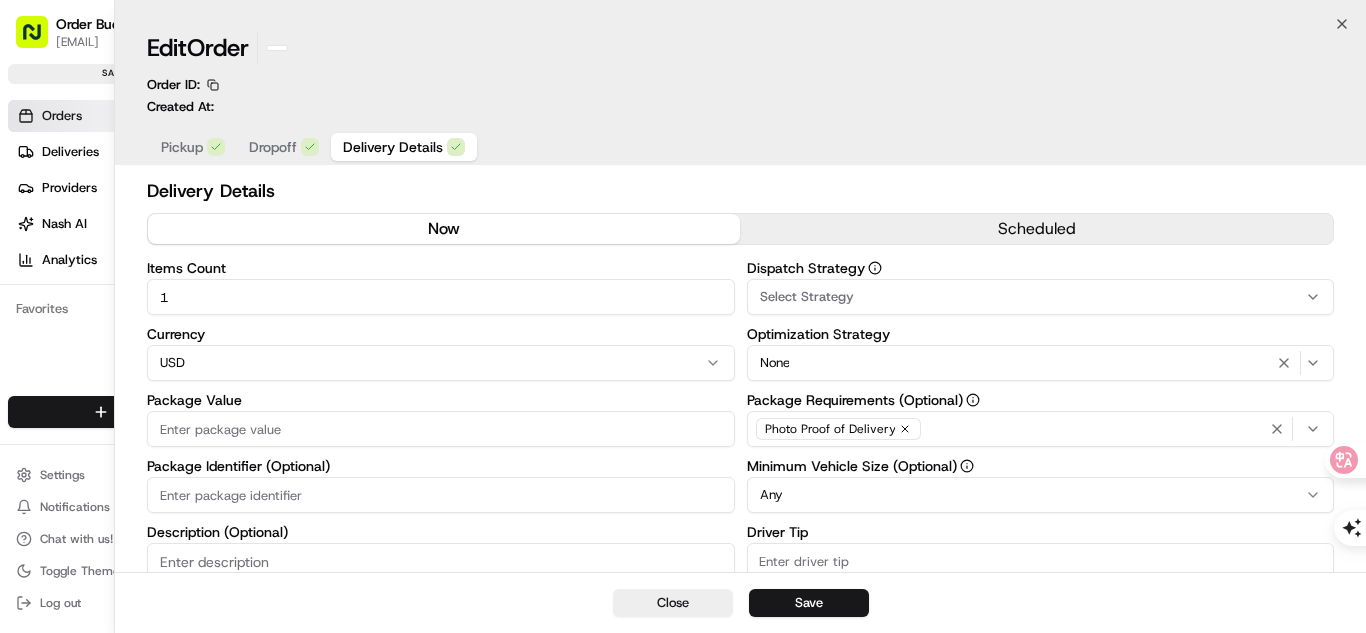 click on "Pickup Location Pickup Time Dropoff Location Dropoff Time Order Value Order Details Delivery Details Provider Actions Sakura Sushi & Ramen [NUMBER] [STREET], [CITY] [STATE] [POSTAL_CODE], [COUNTRY] [TIME] [DATE] [FIRST] [LAST] [APT_NUM]/[NUMBER] [STREET], [CITY] [STATE] [POSTAL_CODE], [COUNTRY] AU$[PRICE] [NUMBER]   items Description:  Order from Sakura Sushi & Ramen
- [NUMBER] items - A$[PRICE] scheduled + [NUMBER] Assign Provider" at bounding box center (1199, 362) 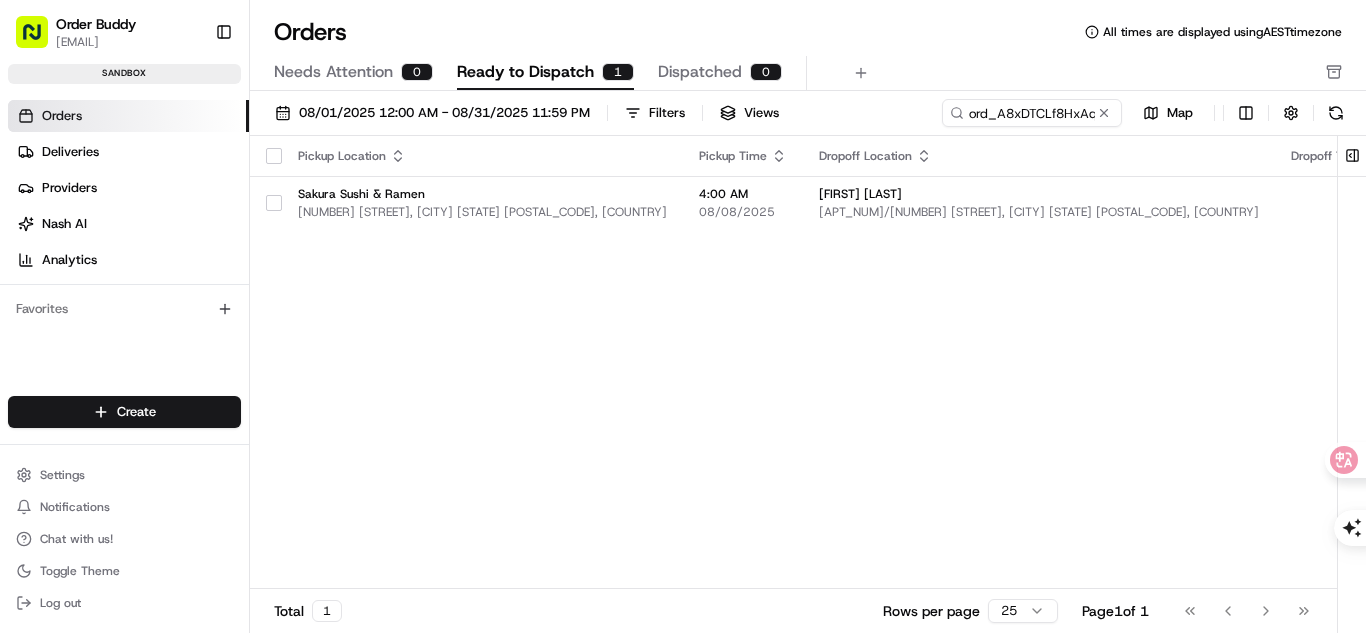 type 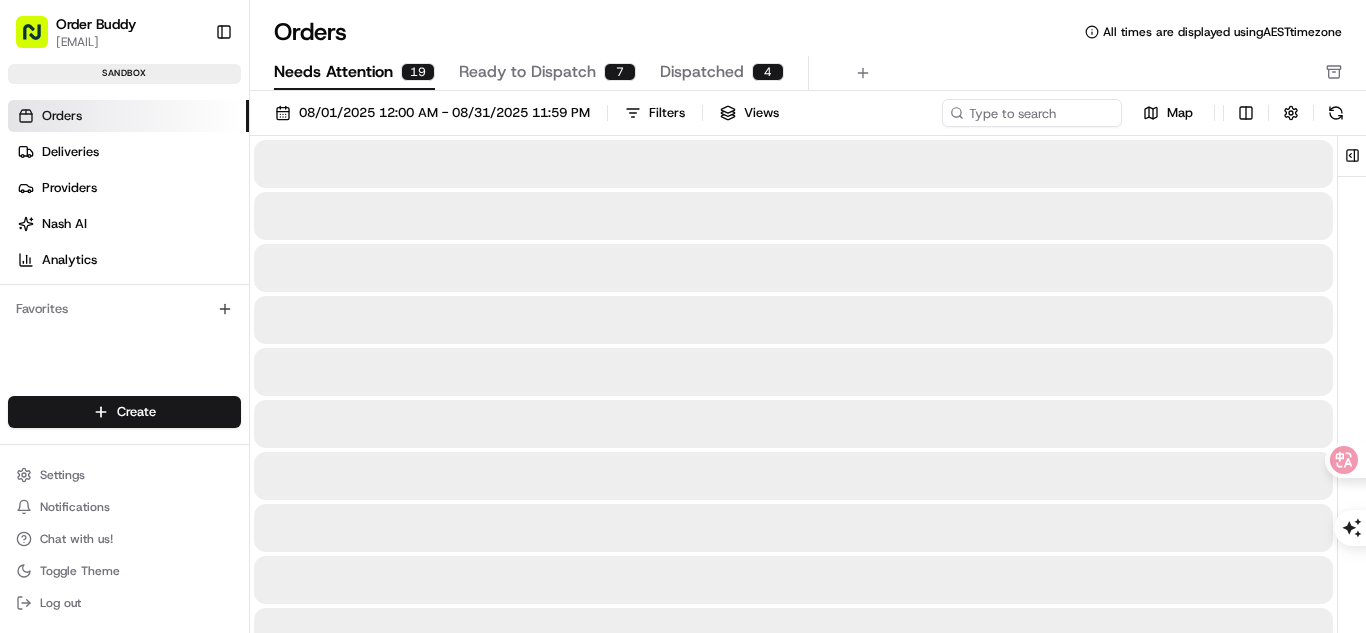 click on "Needs Attention 19" at bounding box center [354, 73] 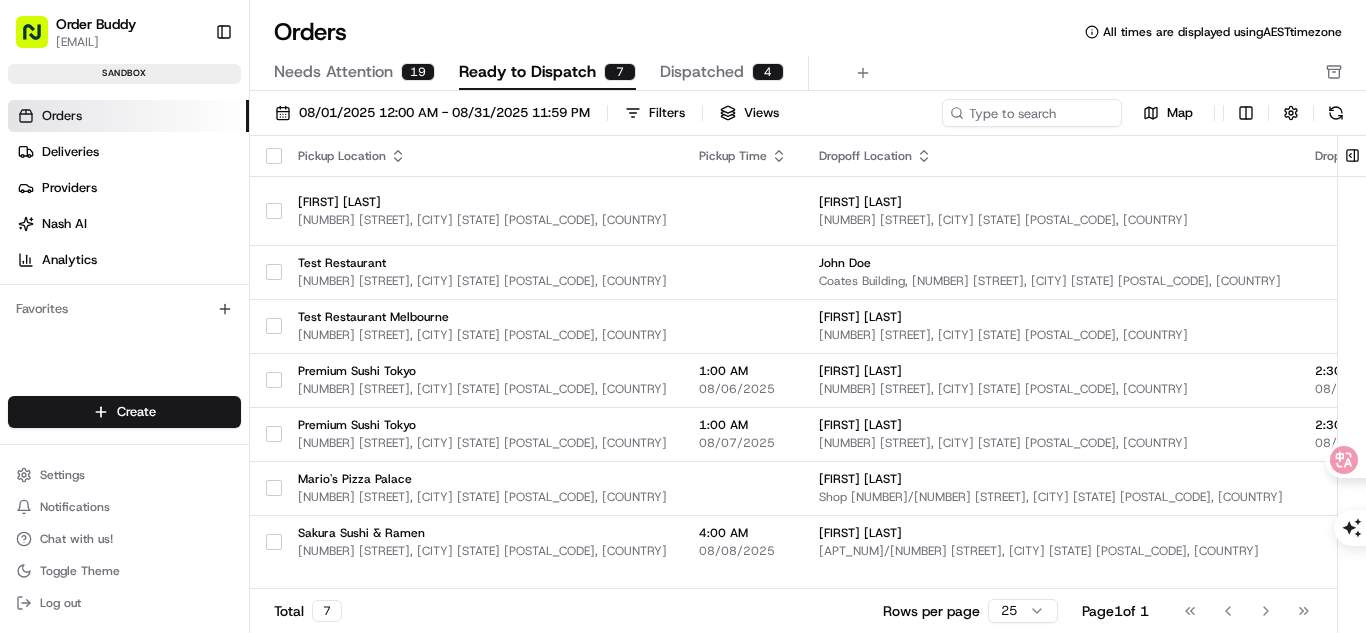 click on "Needs Attention" at bounding box center (333, 72) 